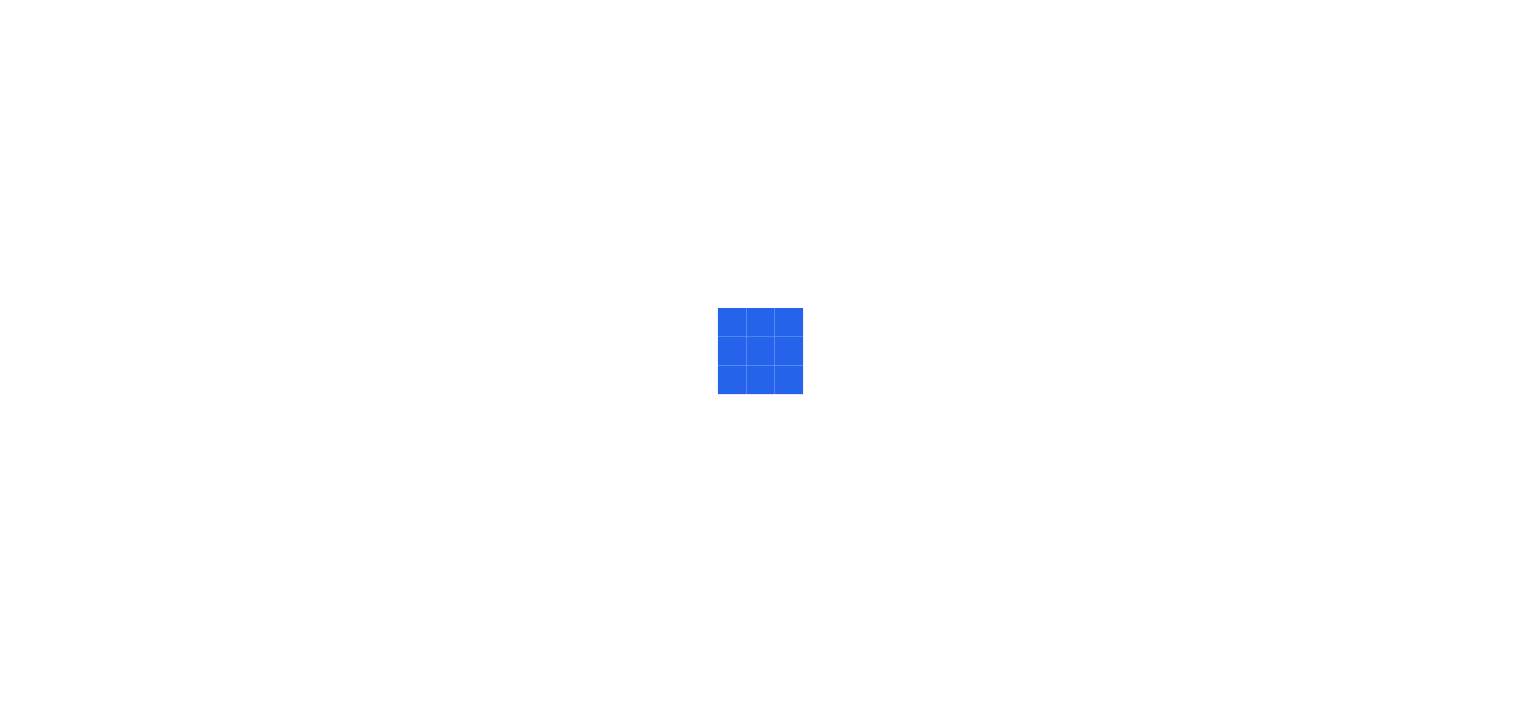 scroll, scrollTop: 0, scrollLeft: 0, axis: both 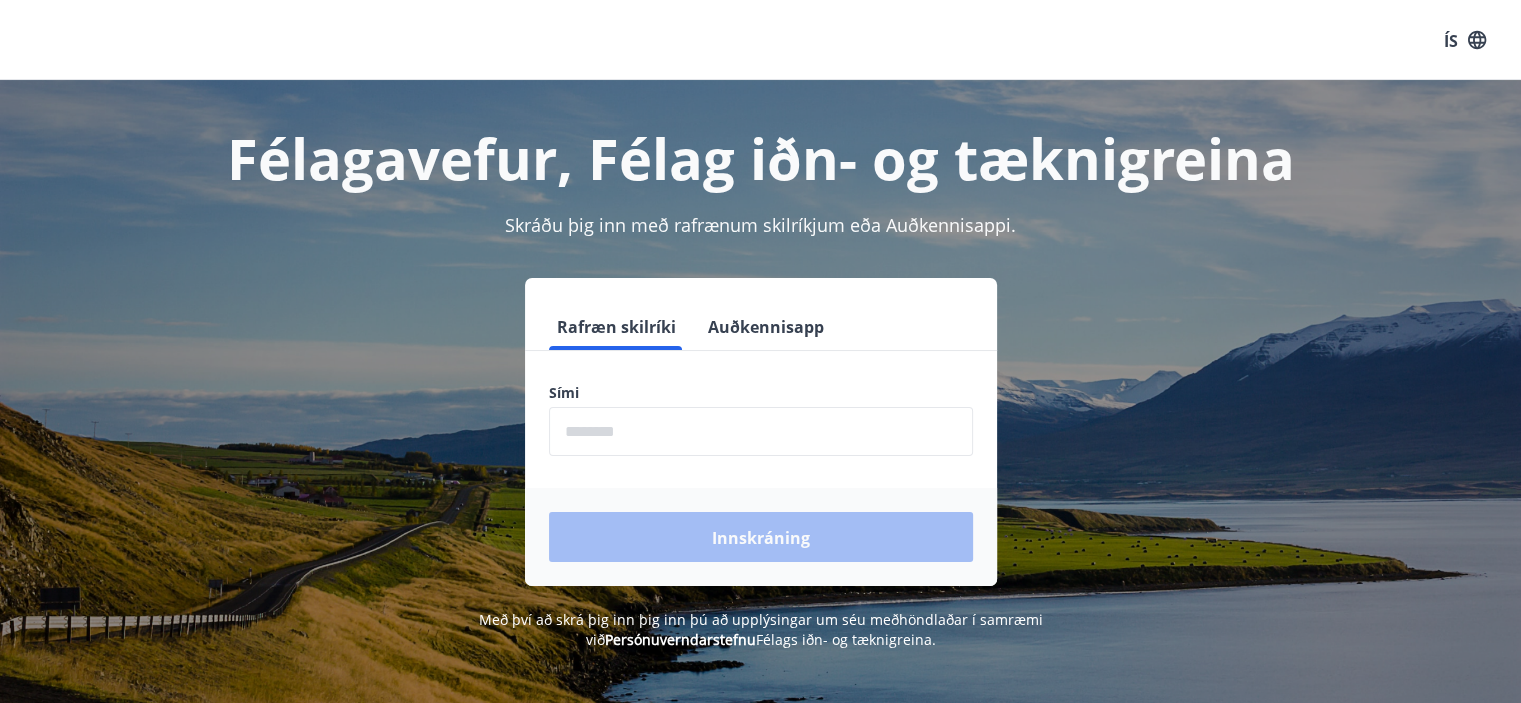 click at bounding box center (761, 431) 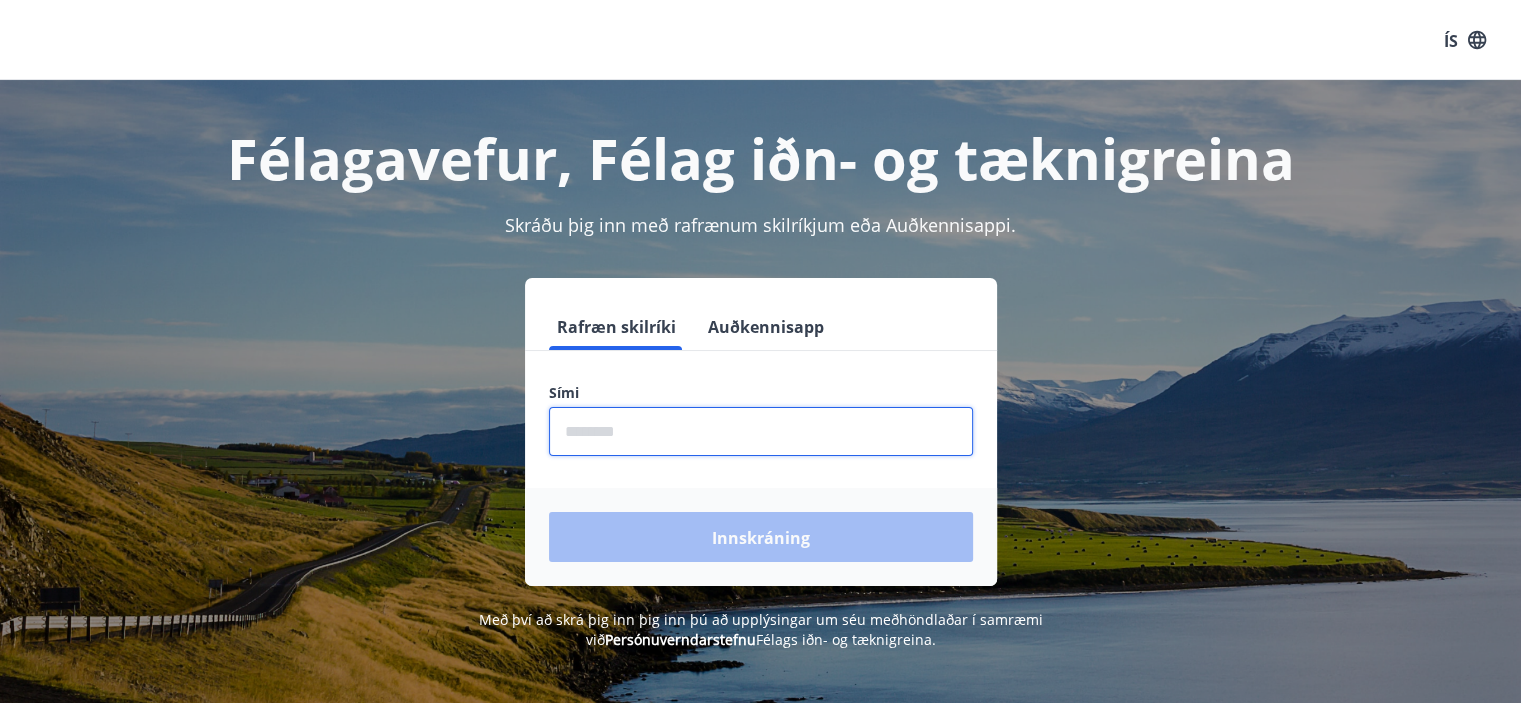type on "********" 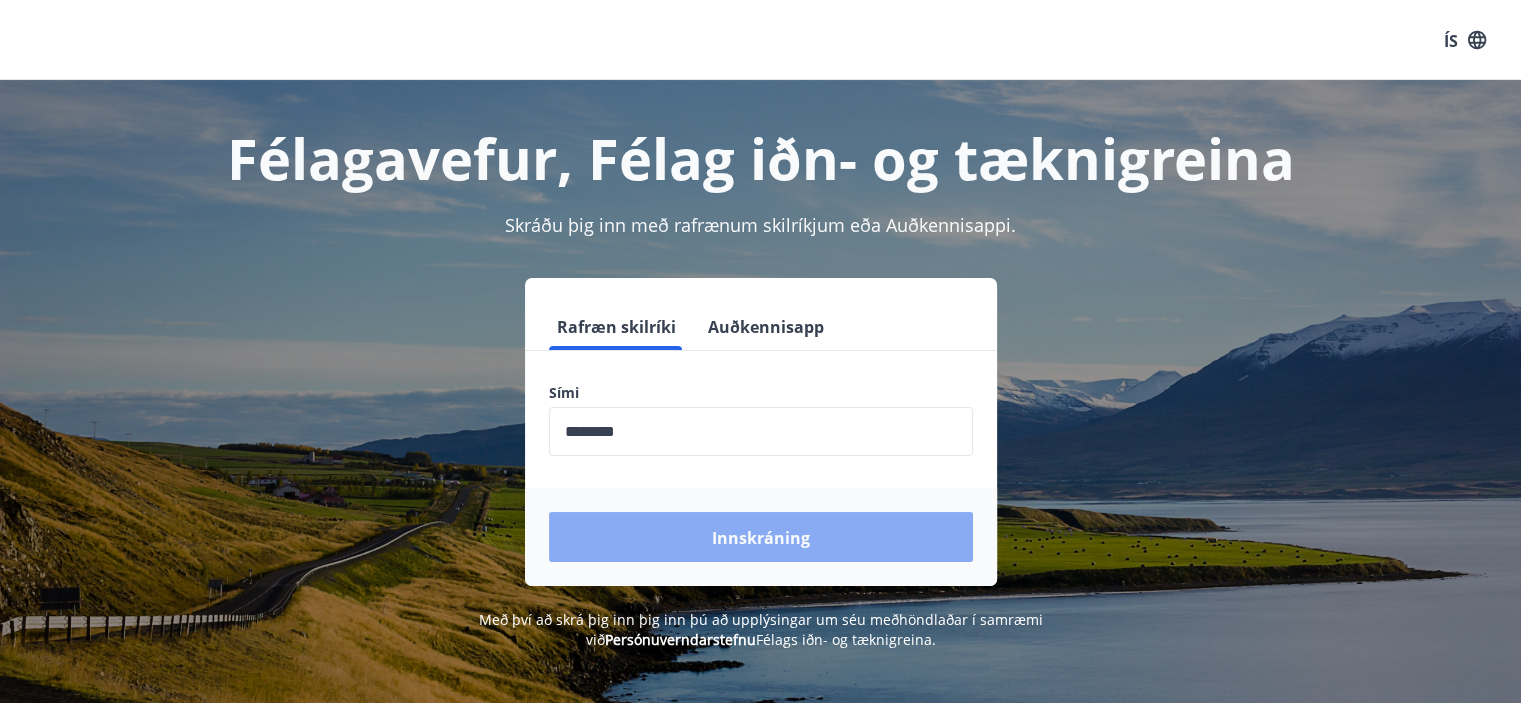 click on "Innskráning" at bounding box center [761, 538] 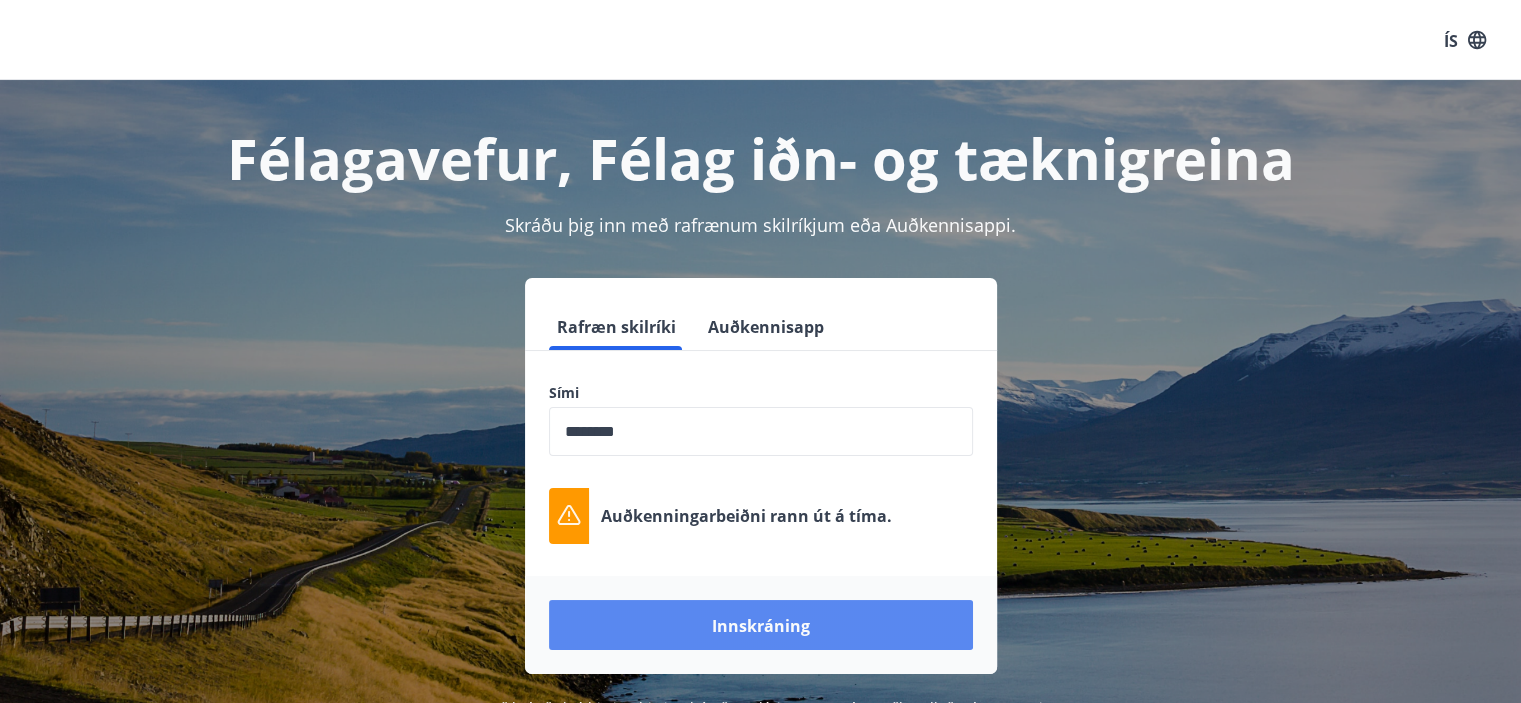 click on "Innskráning" at bounding box center (761, 626) 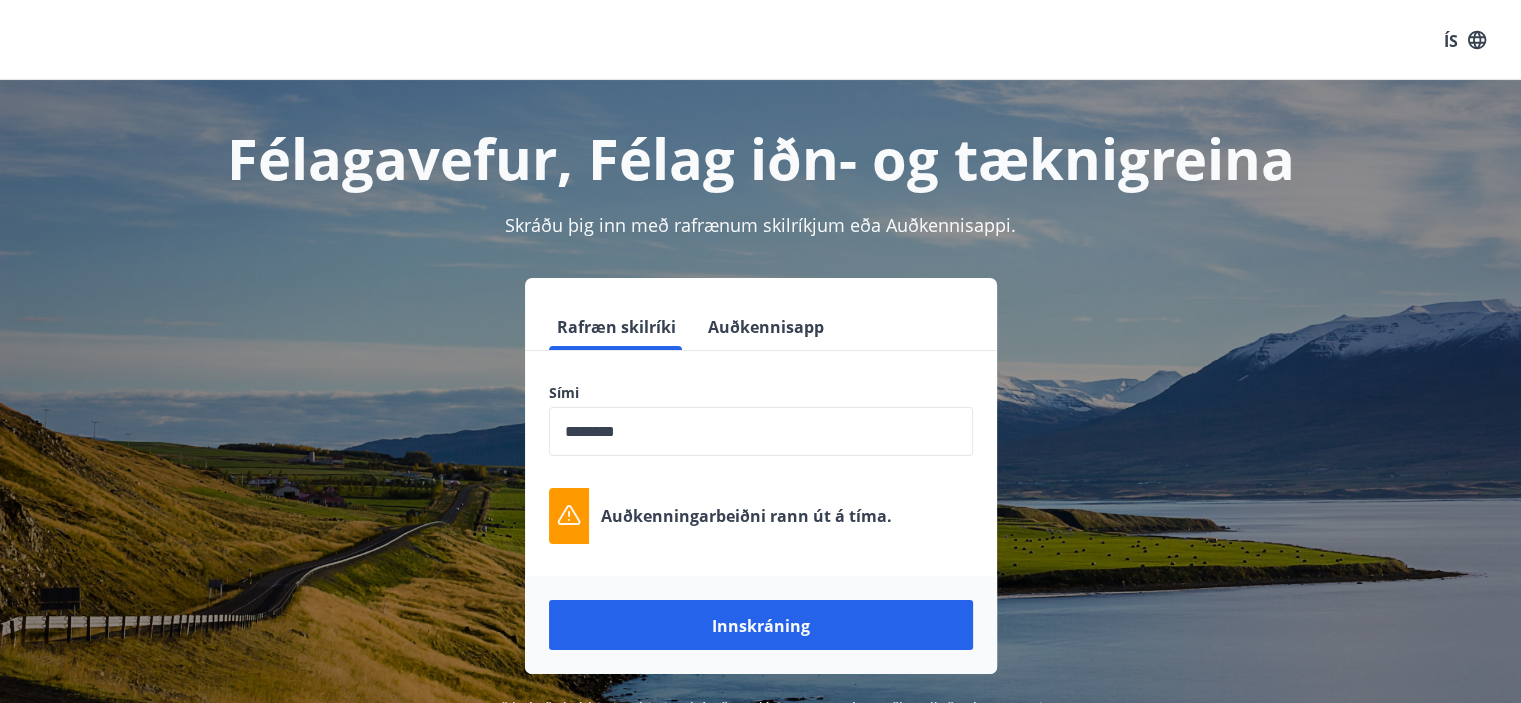 click on "Félagavefur, Félag iðn- og tæknigreina Skráðu þig inn með rafrænum skilríkjum eða Auðkennisappi. Rafræn skilríki Auðkennisapp Sími ​ Auðkenningarbeiðni rann út á tíma. Innskráning Með því að skrá þig inn þig inn þú að upplýsingar um séu meðhöndlaðar í samræmi við  Persónuverndarstefnu  Félags iðn- og tæknigreina." at bounding box center (761, 409) 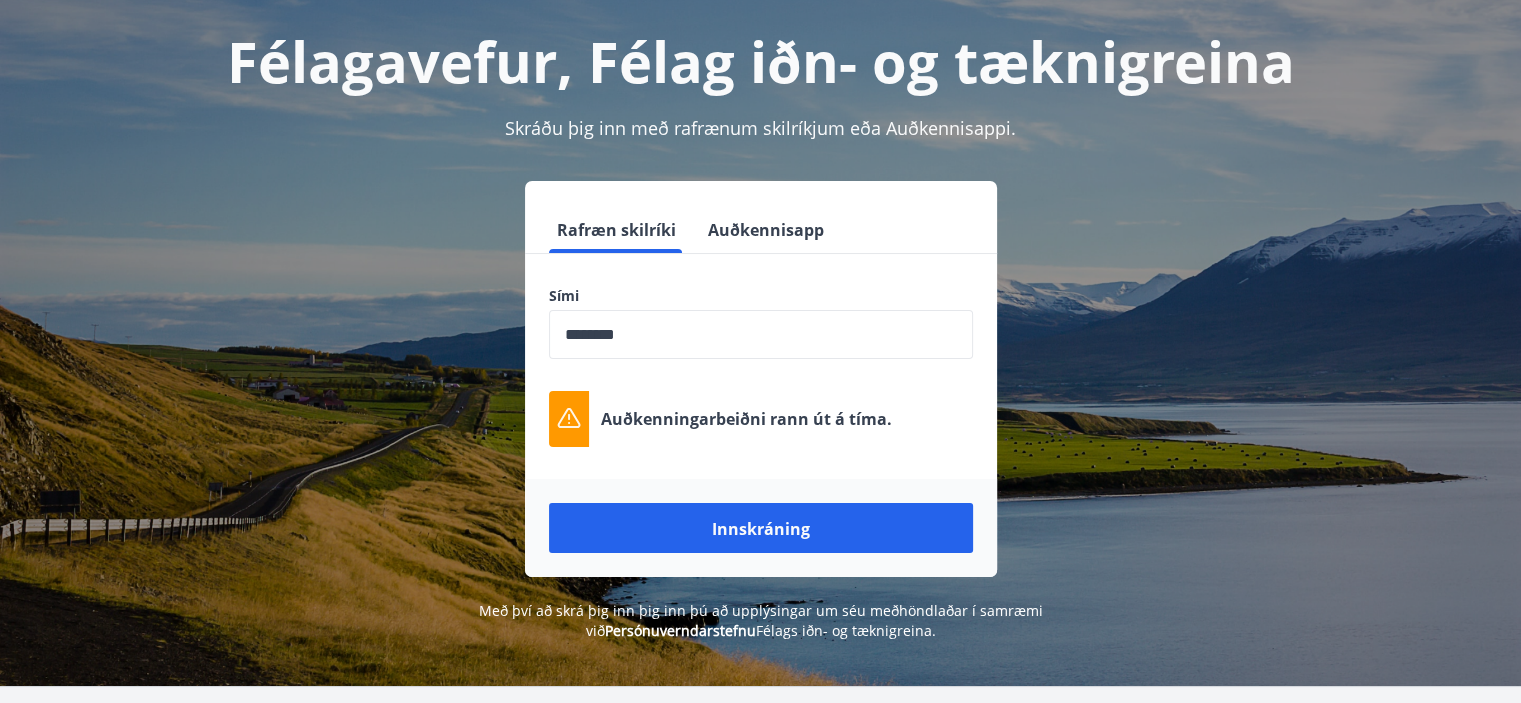 scroll, scrollTop: 0, scrollLeft: 0, axis: both 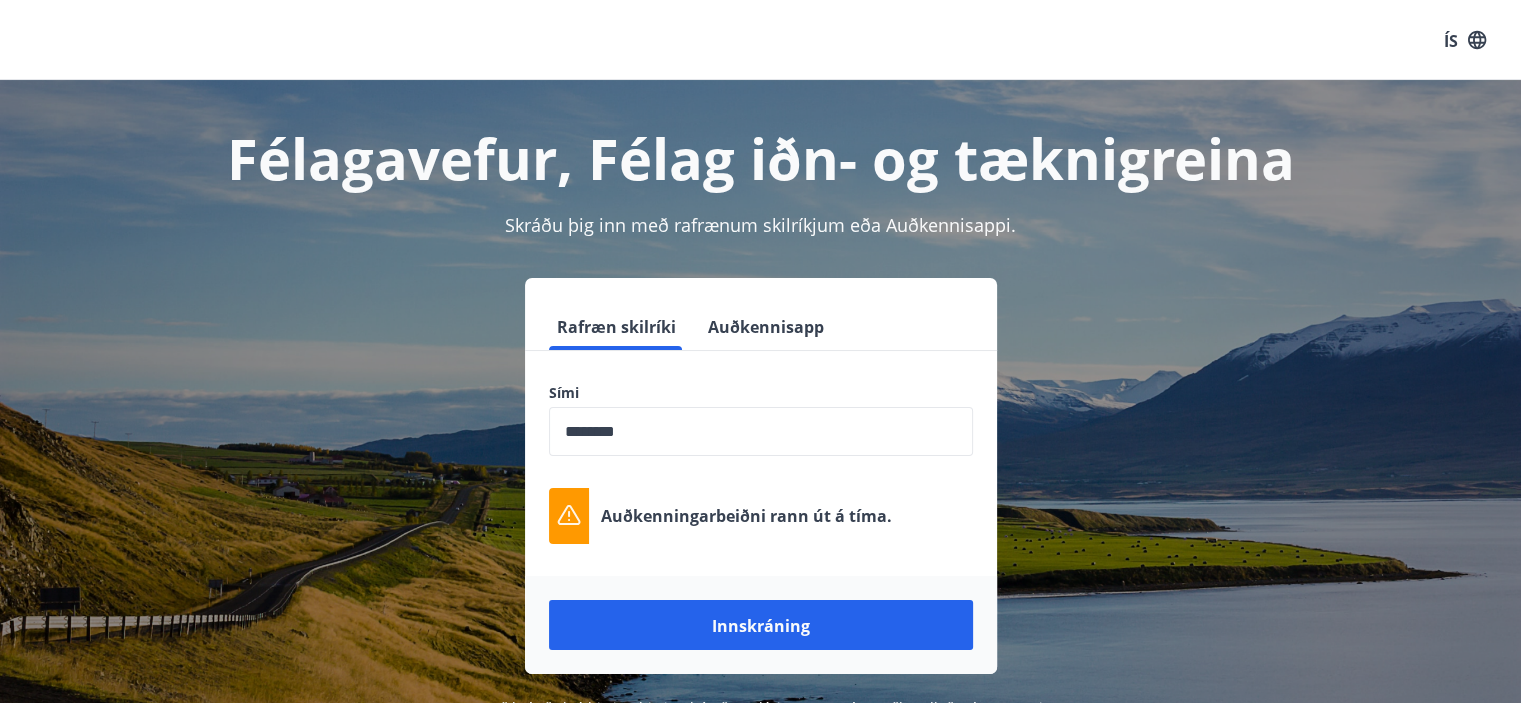 click at bounding box center [1477, 39] 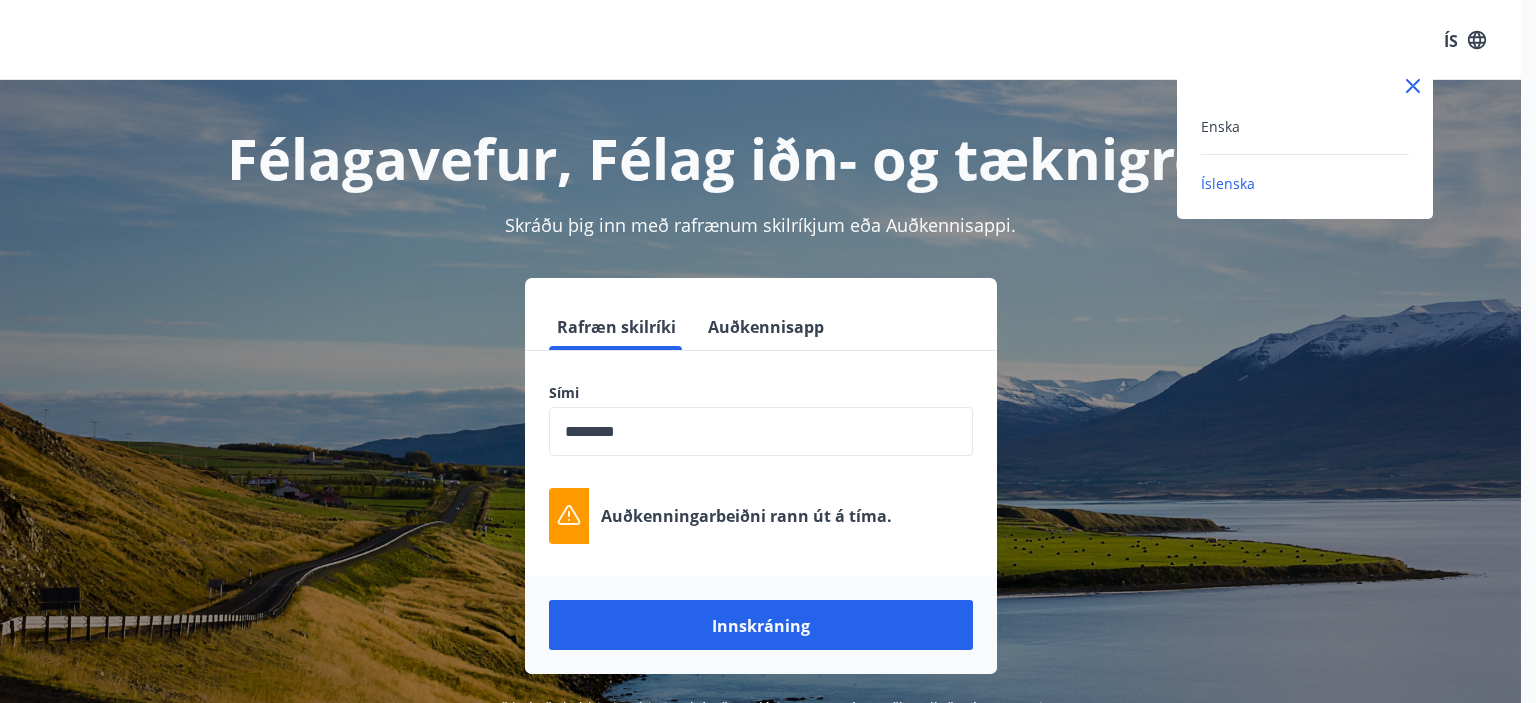 click at bounding box center [768, 351] 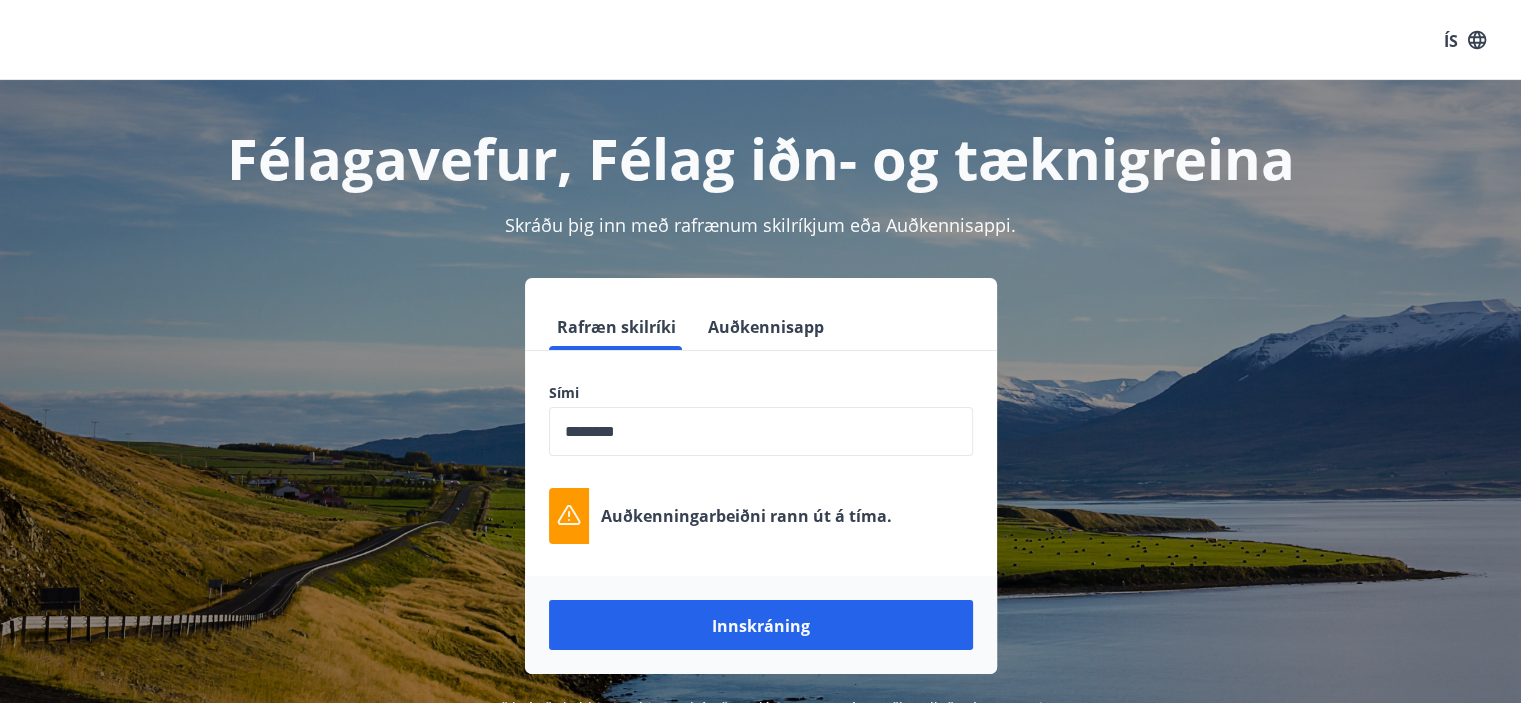 click on "Rafræn skilríki Auðkennisapp Sími ​ Auðkenningarbeiðni rann út á tíma. Innskráning" at bounding box center [761, 476] 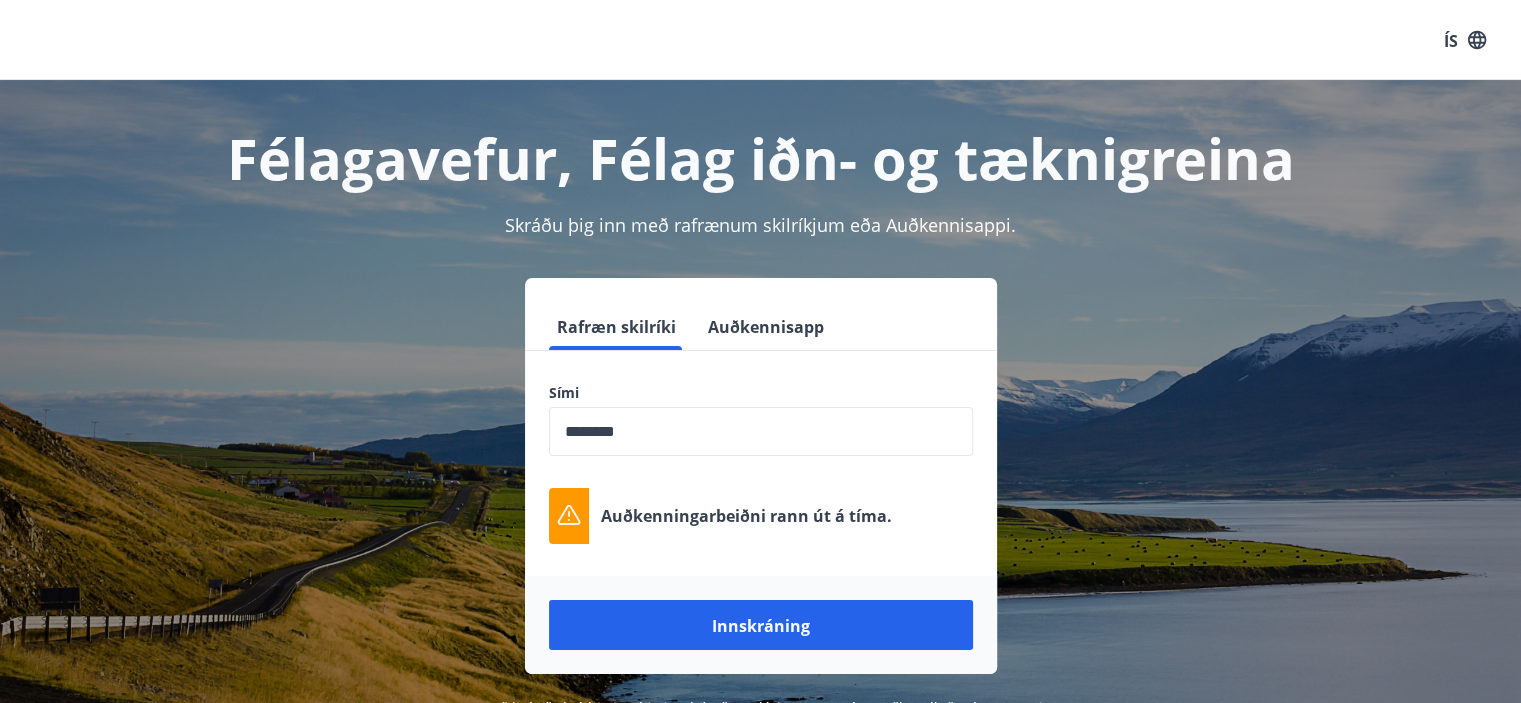 click on "Félagavefur, Félag iðn- og tæknigreina" at bounding box center (761, 158) 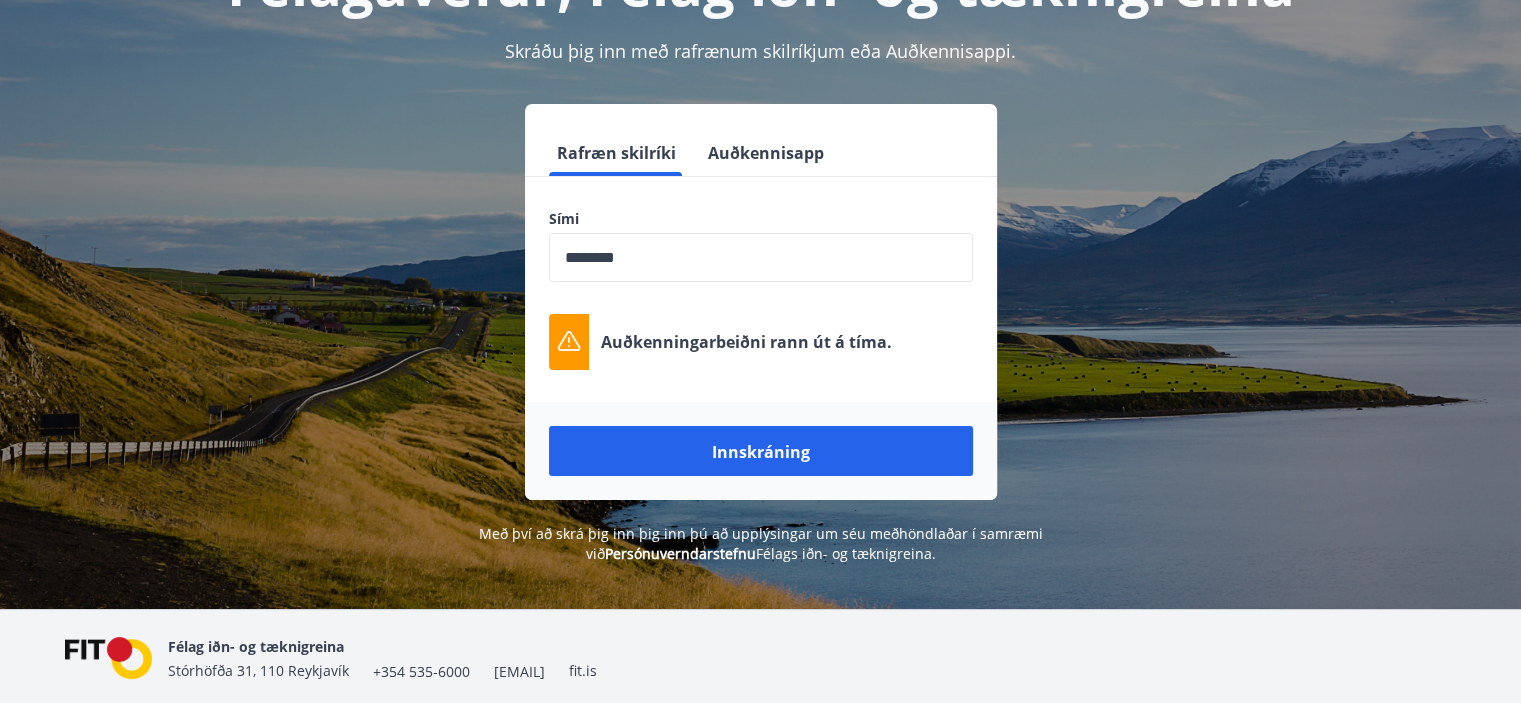 scroll, scrollTop: 248, scrollLeft: 0, axis: vertical 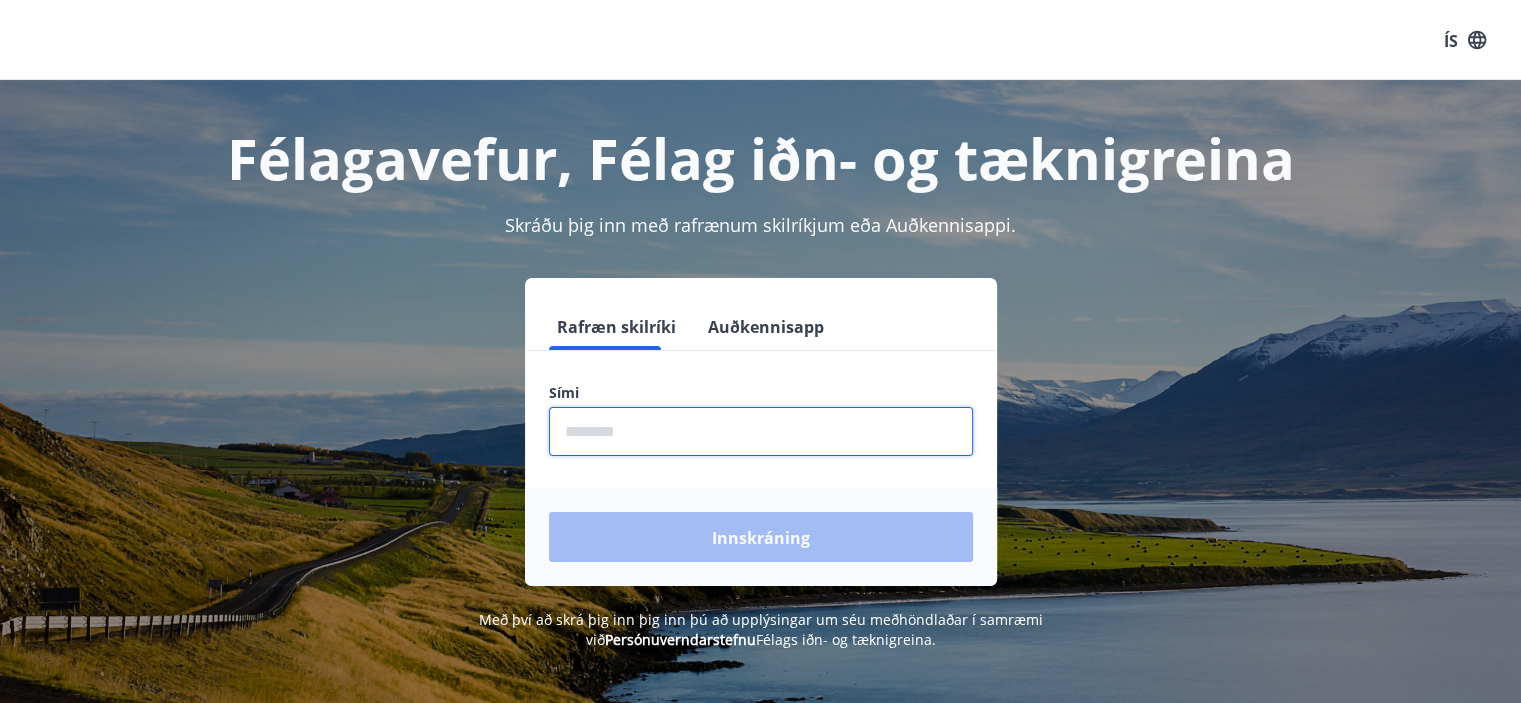 click at bounding box center [761, 431] 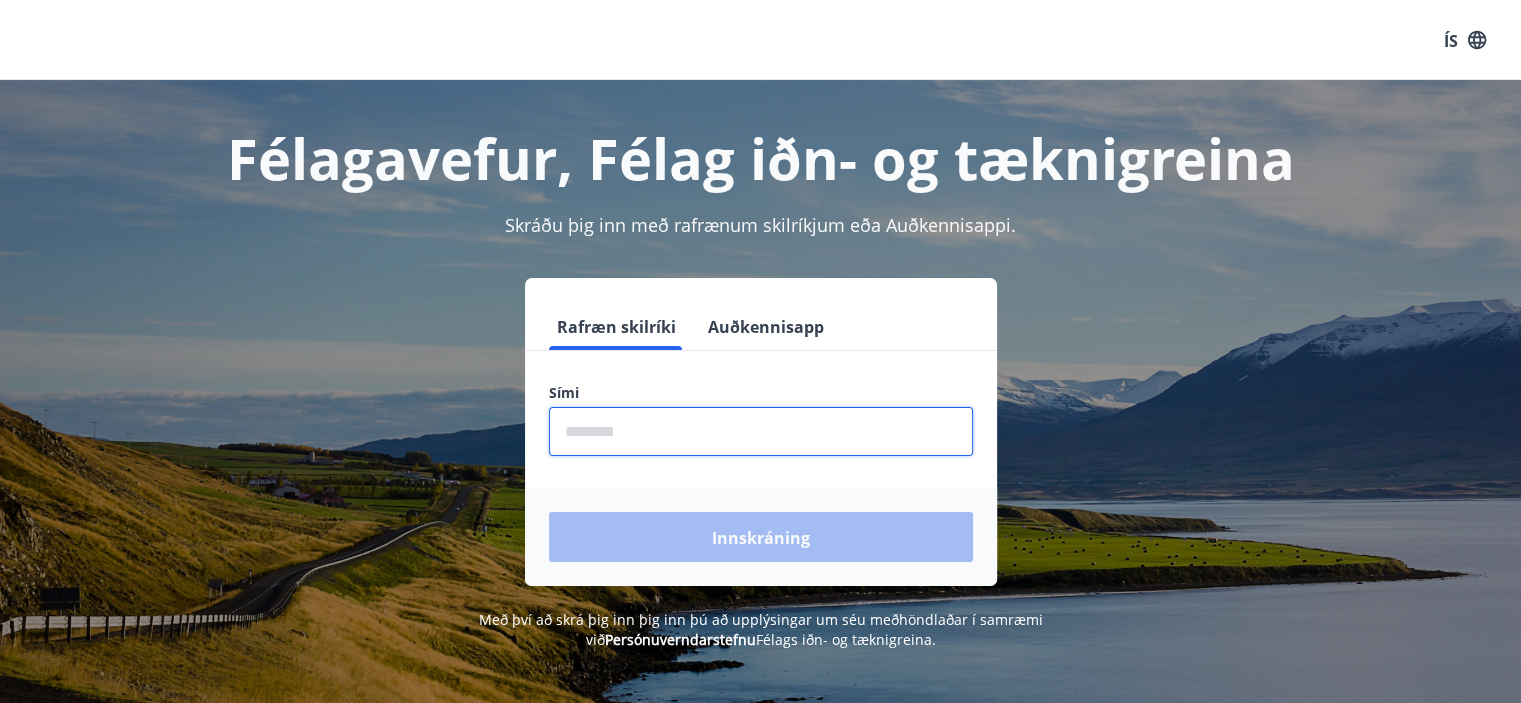 type on "********" 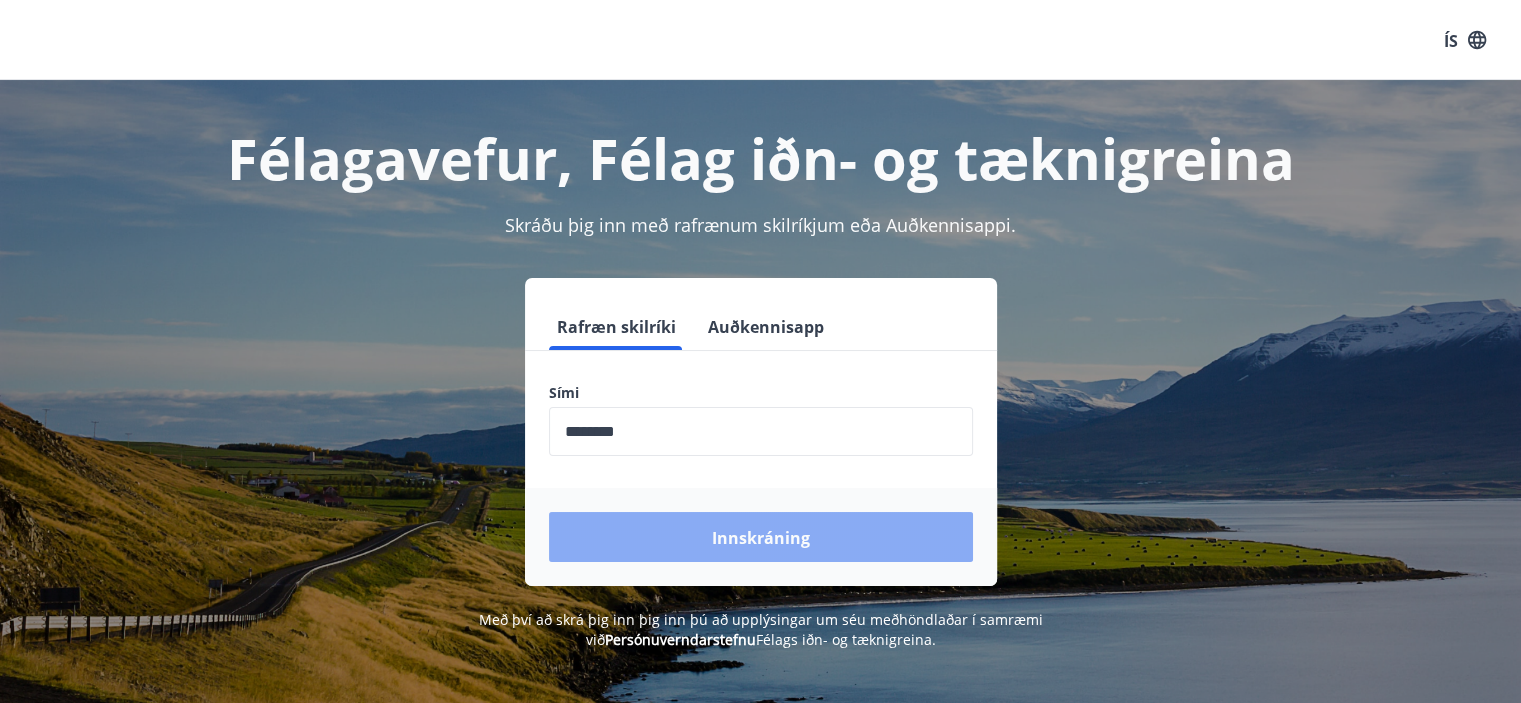 click on "Innskráning" at bounding box center (761, 538) 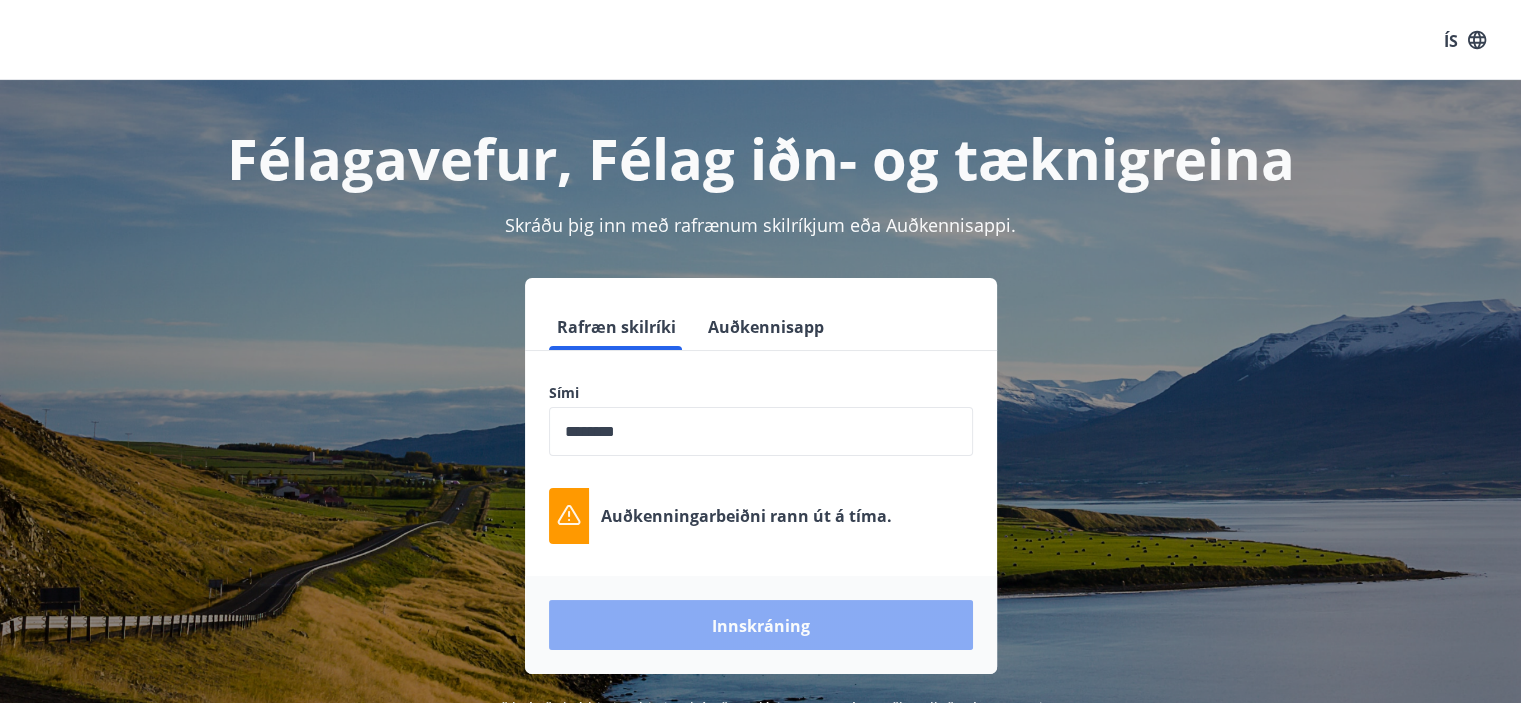 click on "Innskráning" at bounding box center [761, 626] 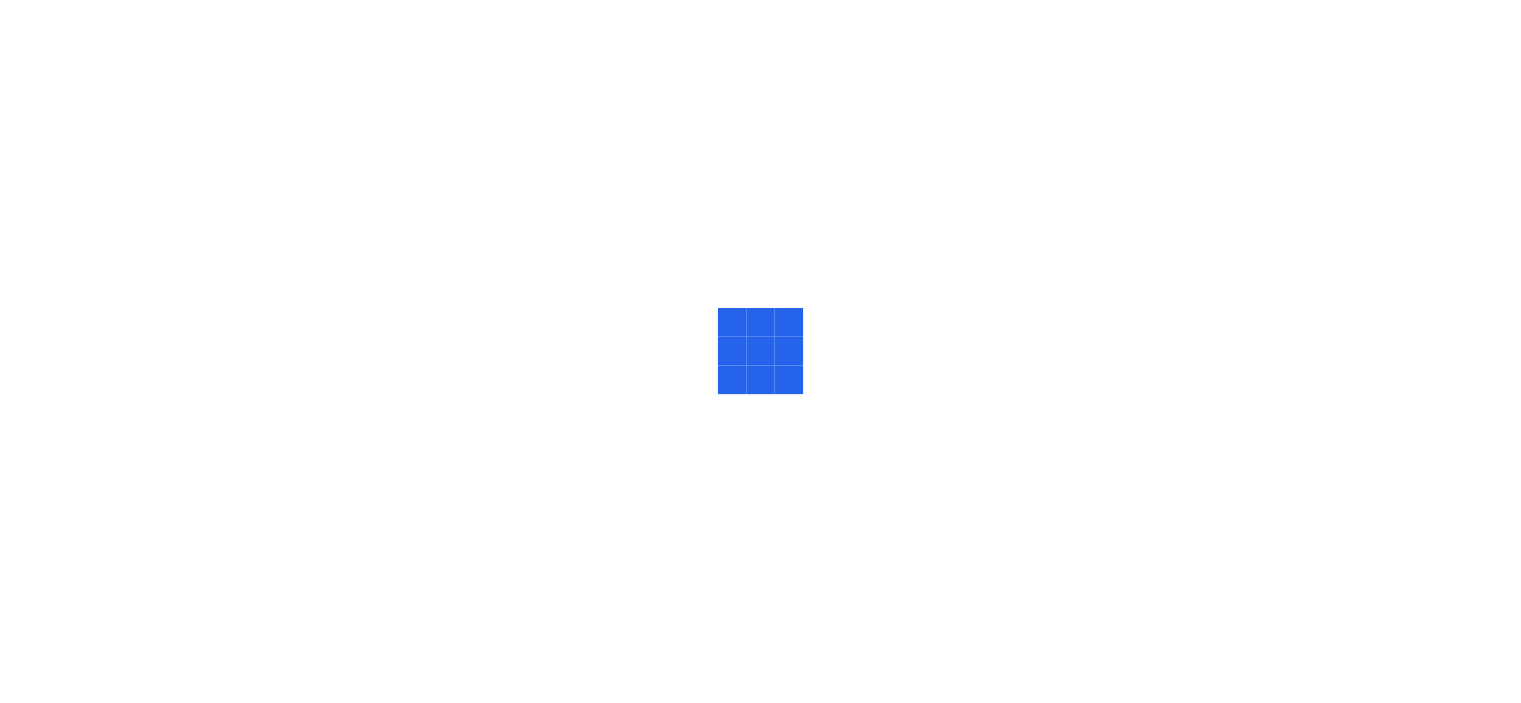 scroll, scrollTop: 0, scrollLeft: 0, axis: both 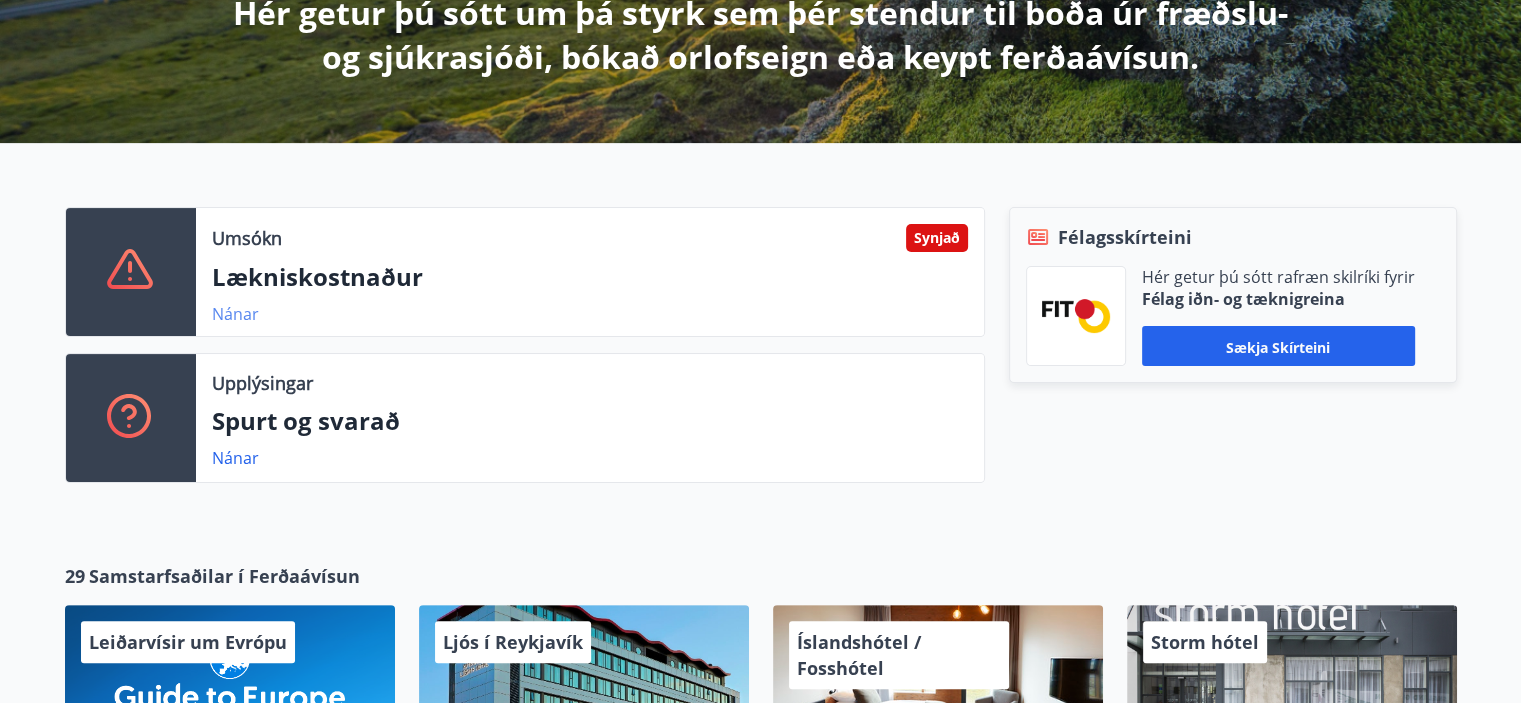 click on "Nánar" at bounding box center [235, 314] 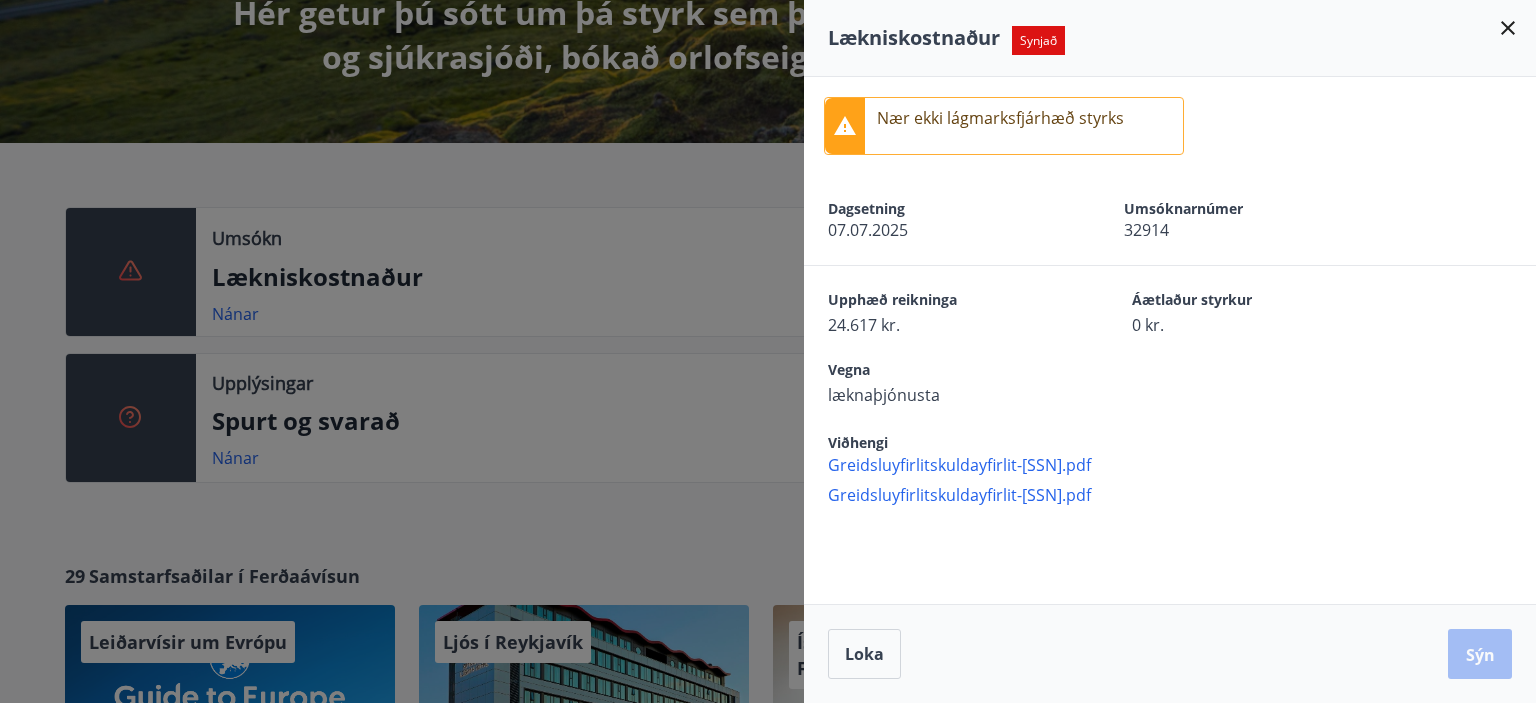 click at bounding box center [768, 351] 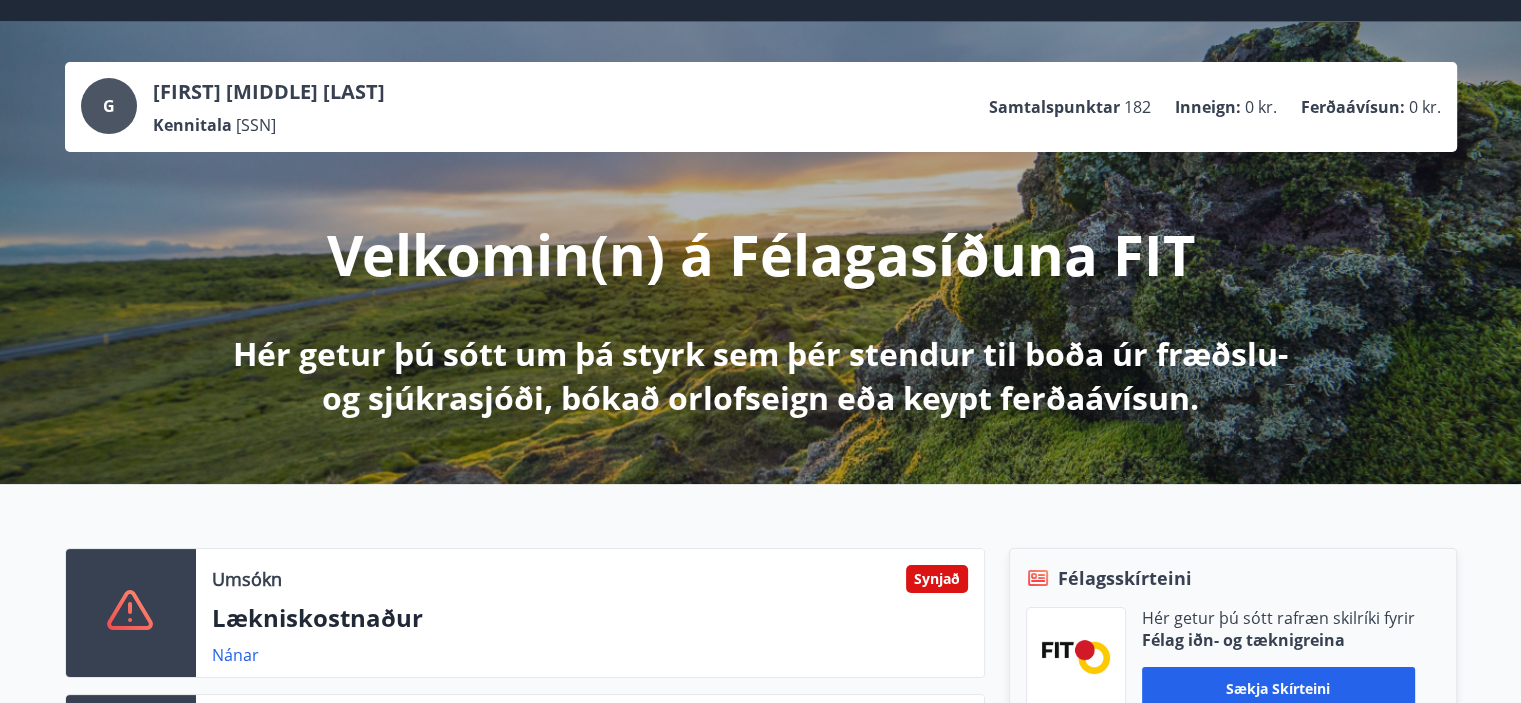 scroll, scrollTop: 0, scrollLeft: 0, axis: both 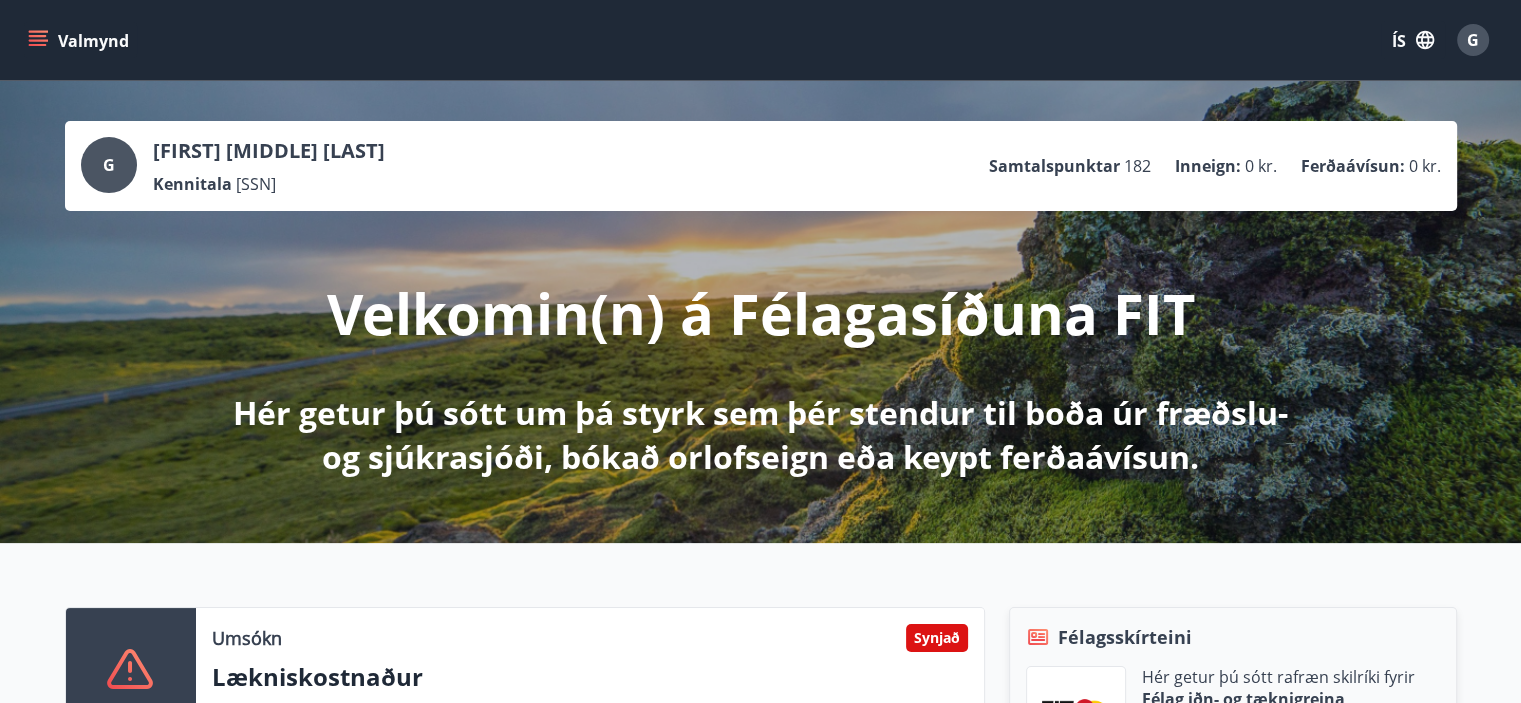 click at bounding box center [38, 40] 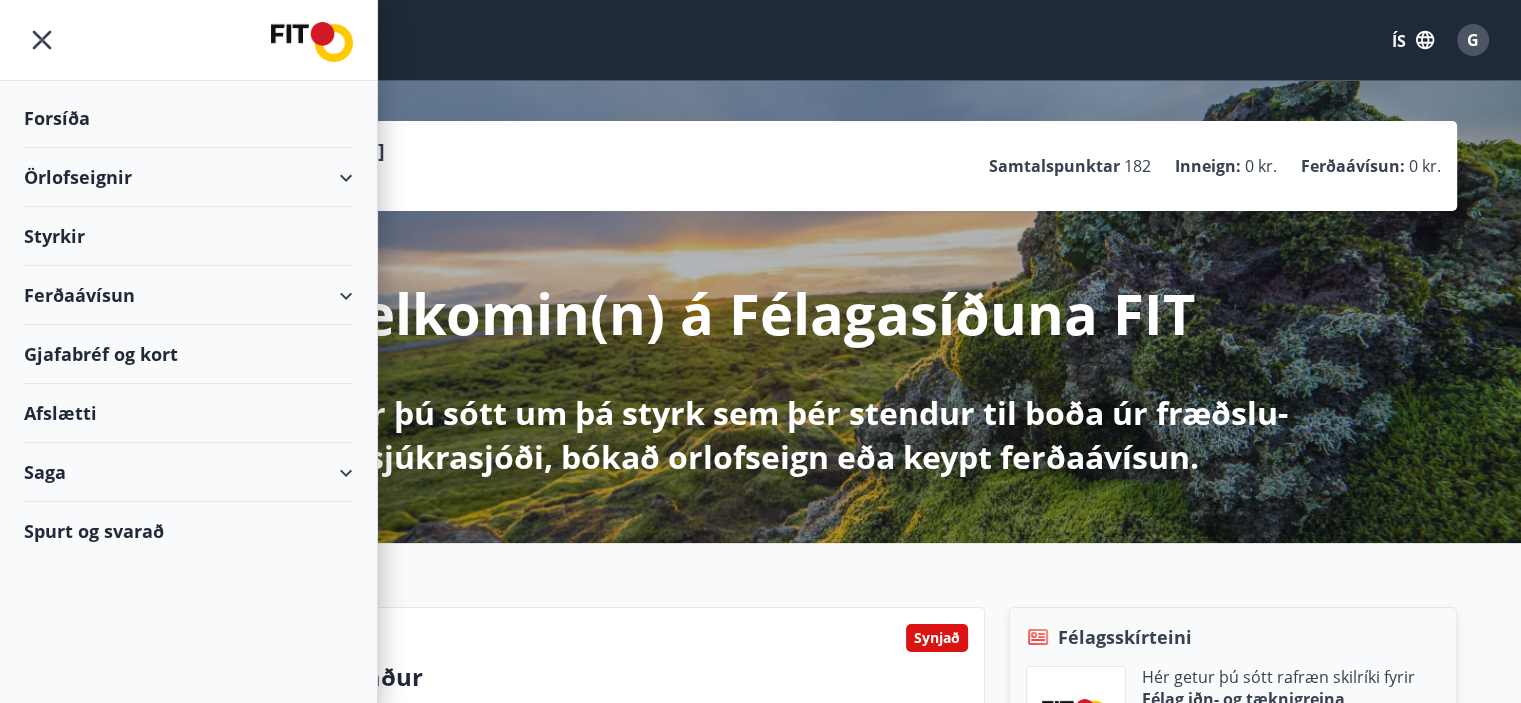 click on "Styrkir" at bounding box center (57, 118) 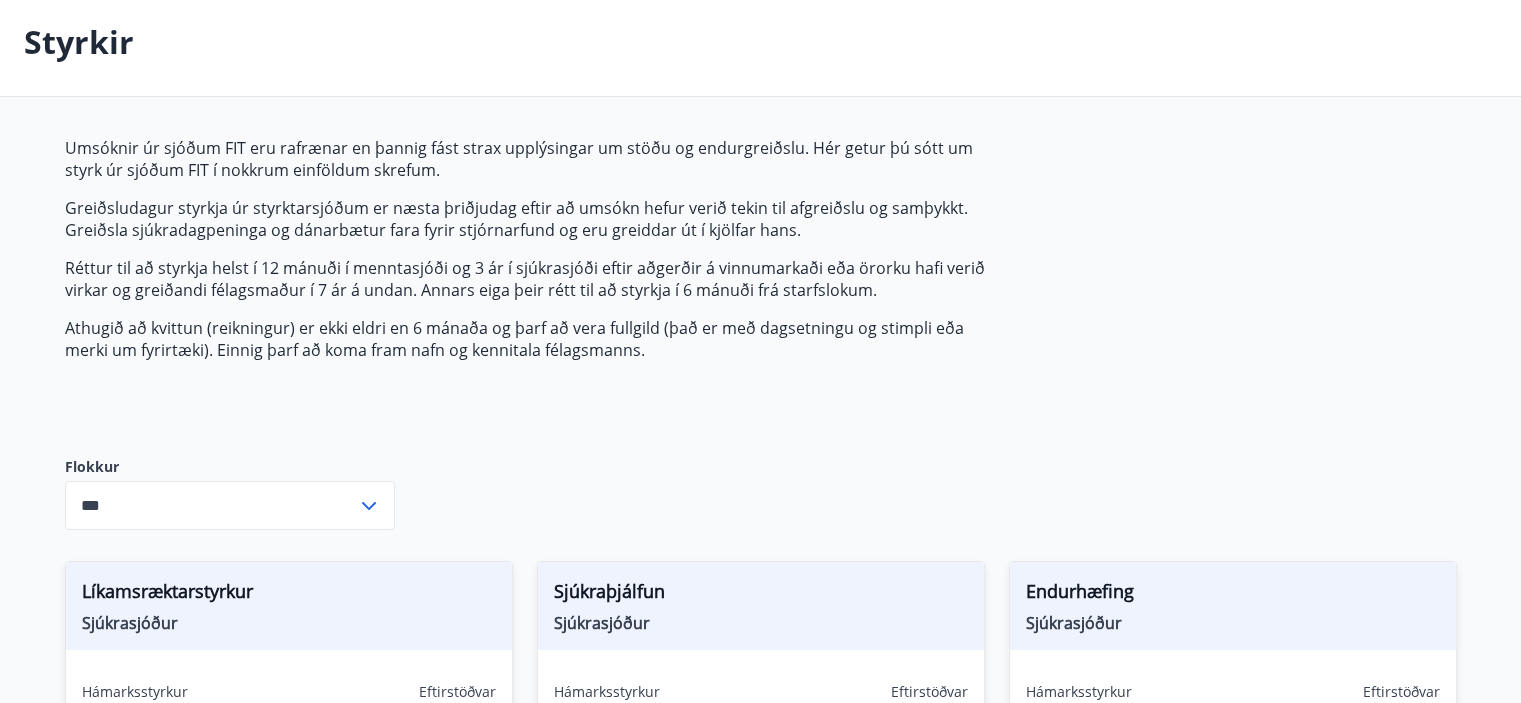 scroll, scrollTop: 0, scrollLeft: 0, axis: both 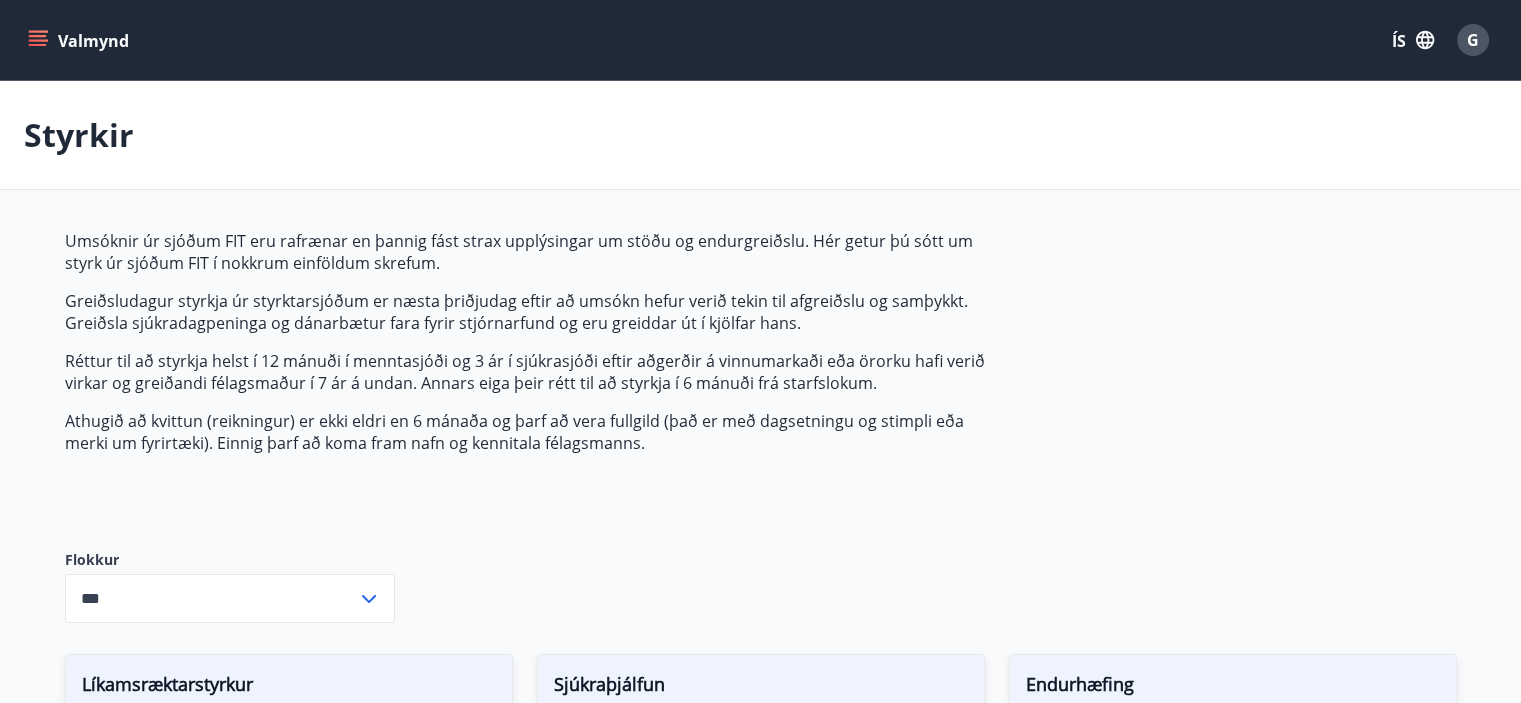 click at bounding box center [38, 40] 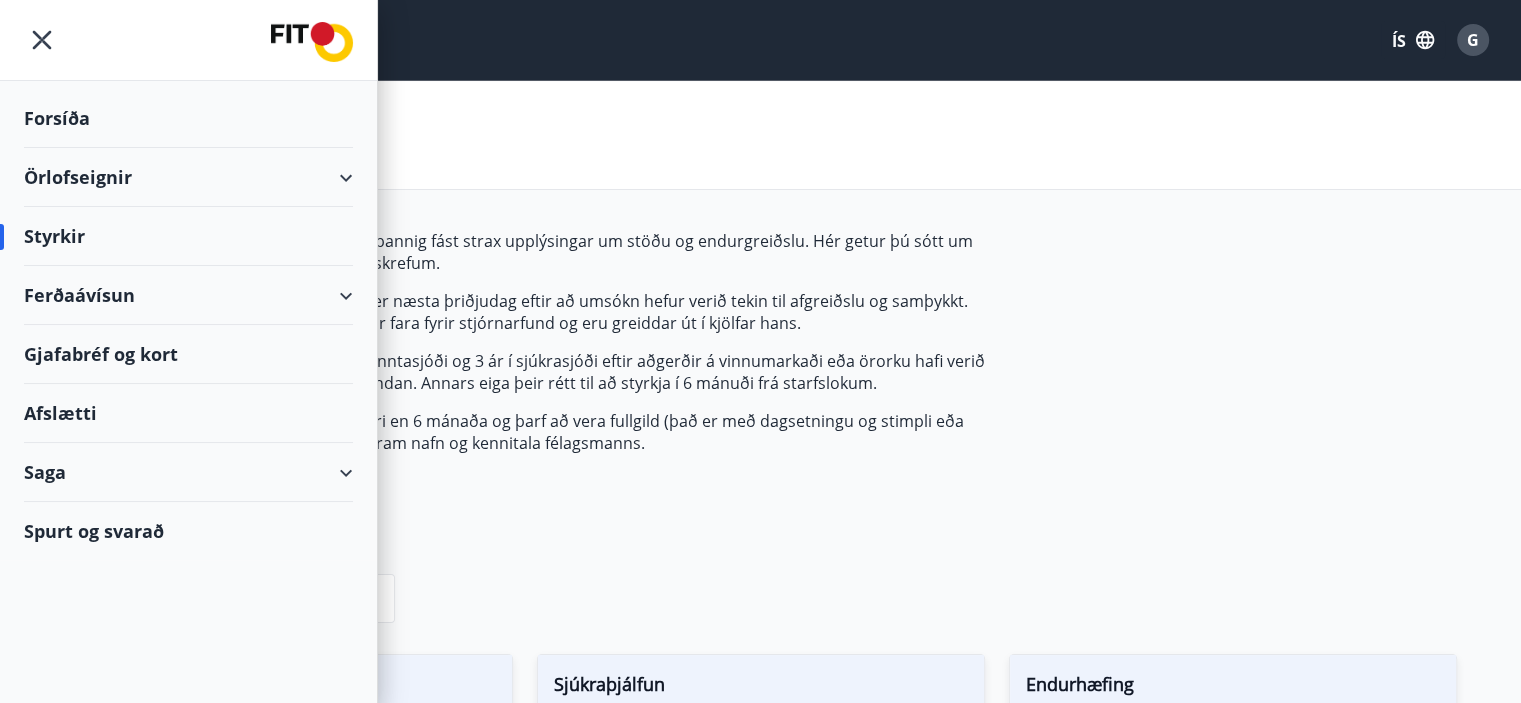 click on "Saga" at bounding box center [188, 472] 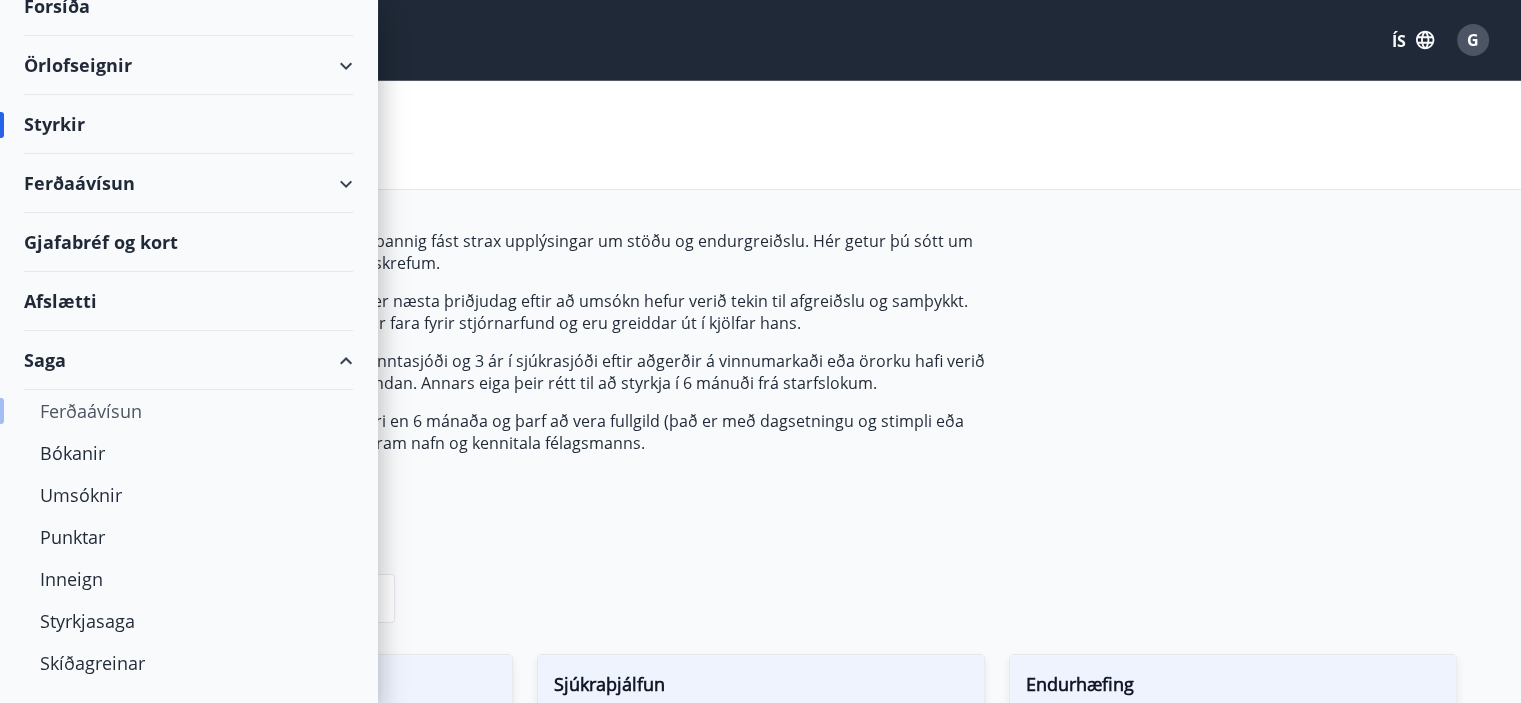scroll, scrollTop: 149, scrollLeft: 0, axis: vertical 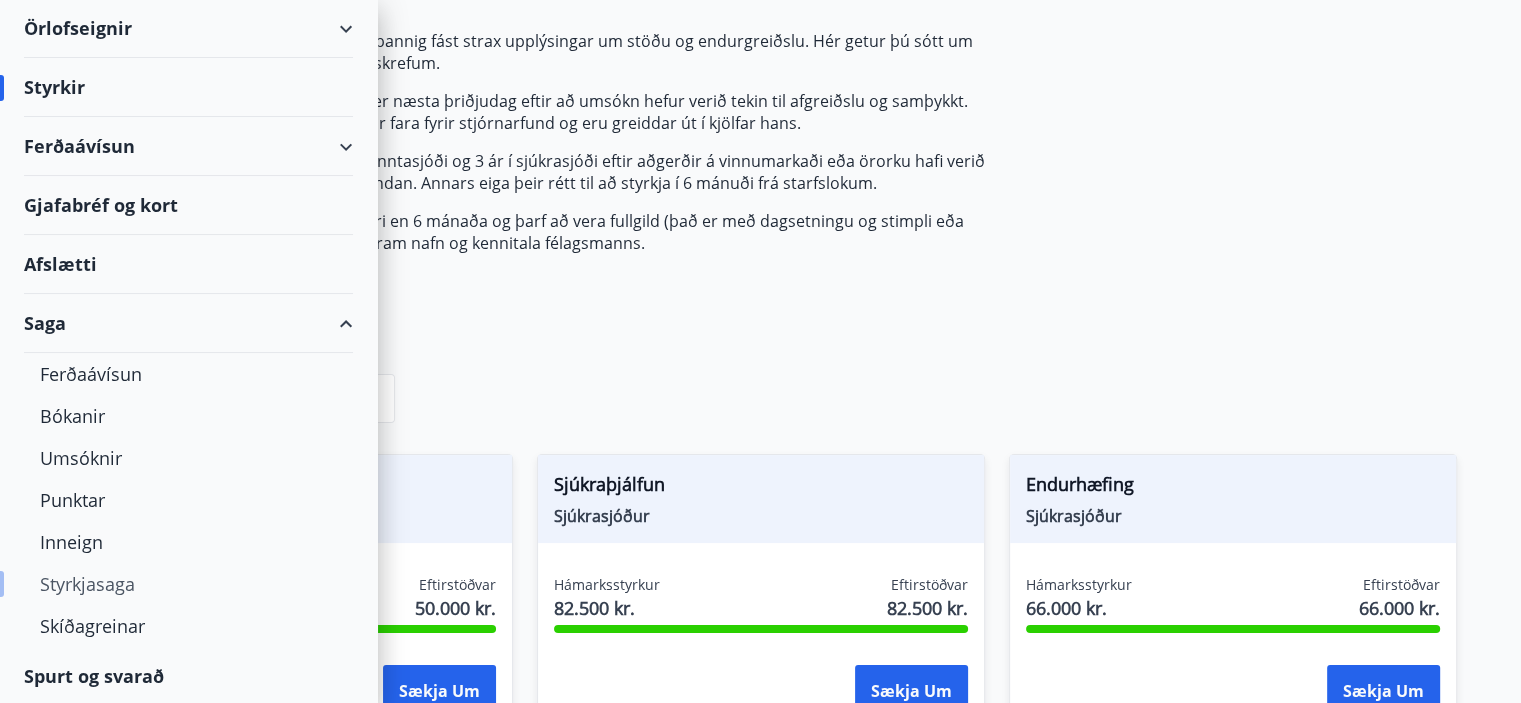 click on "Styrkjasaga" at bounding box center [87, 584] 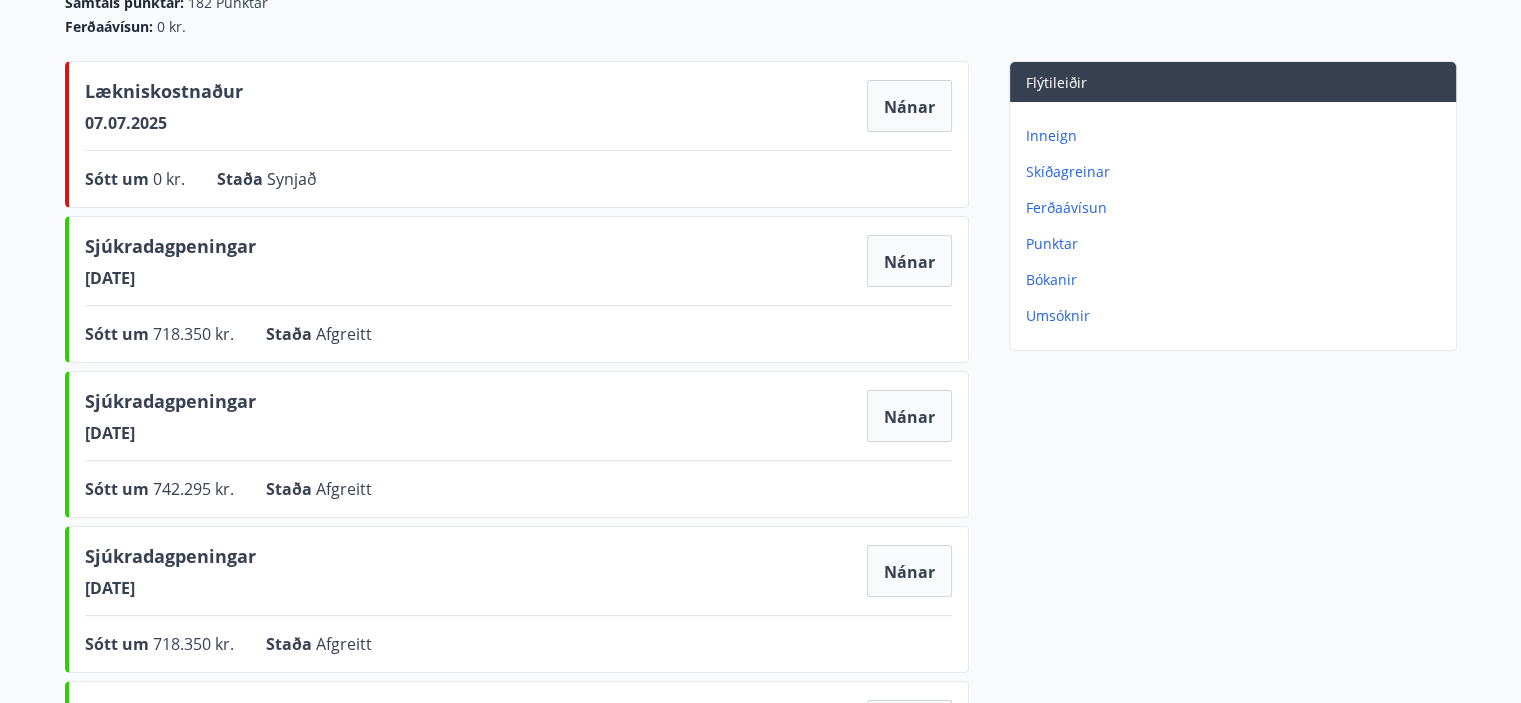 scroll, scrollTop: 200, scrollLeft: 0, axis: vertical 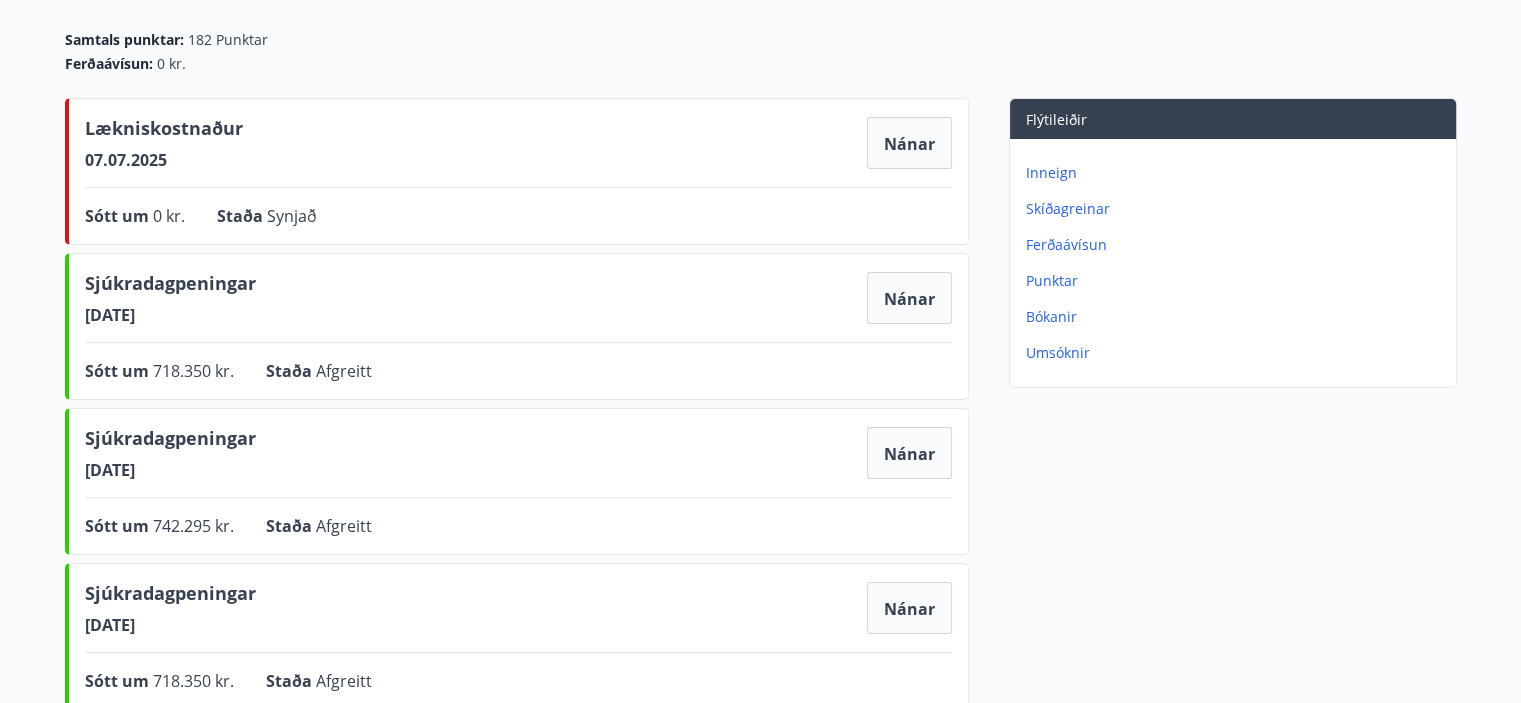 click on "Inneign" at bounding box center (1051, 172) 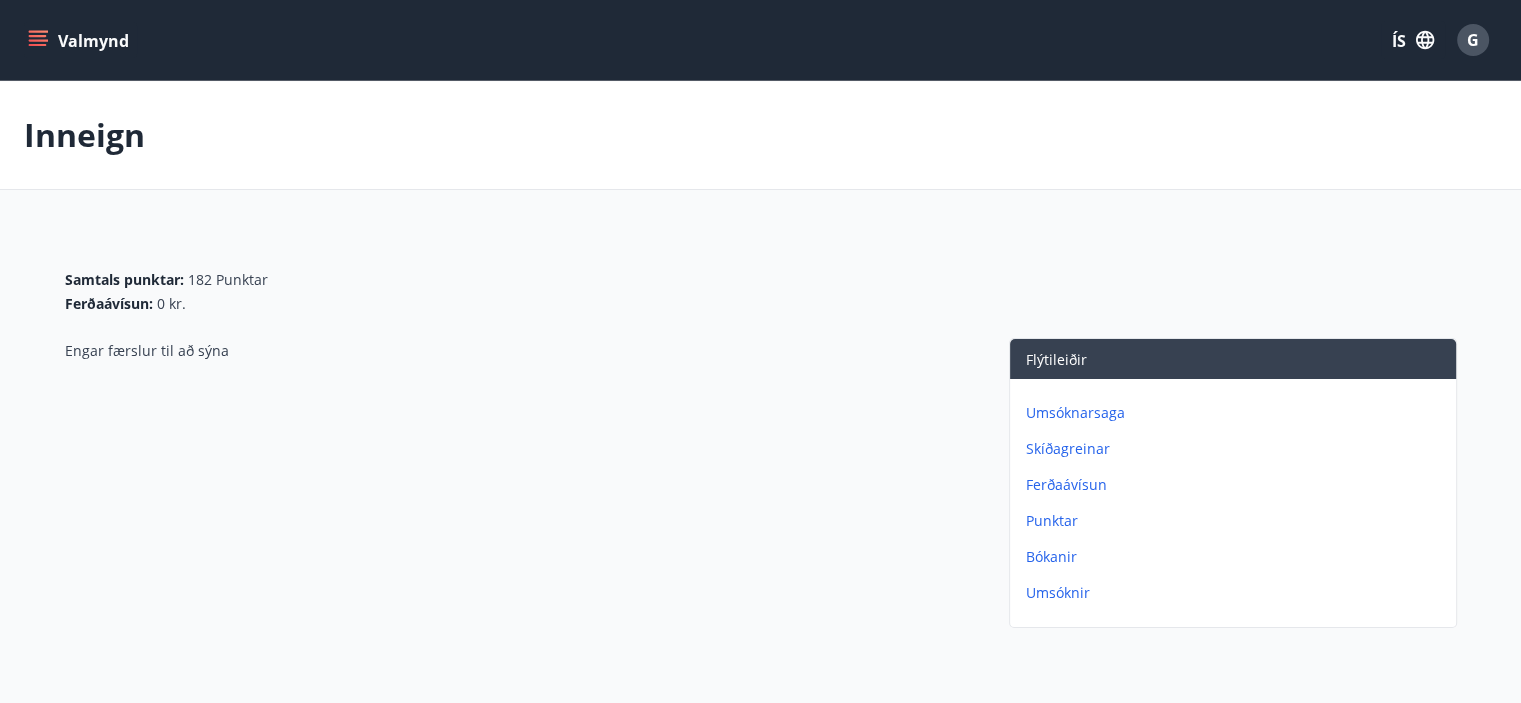 click on "Skíðagreinar" at bounding box center (1075, 412) 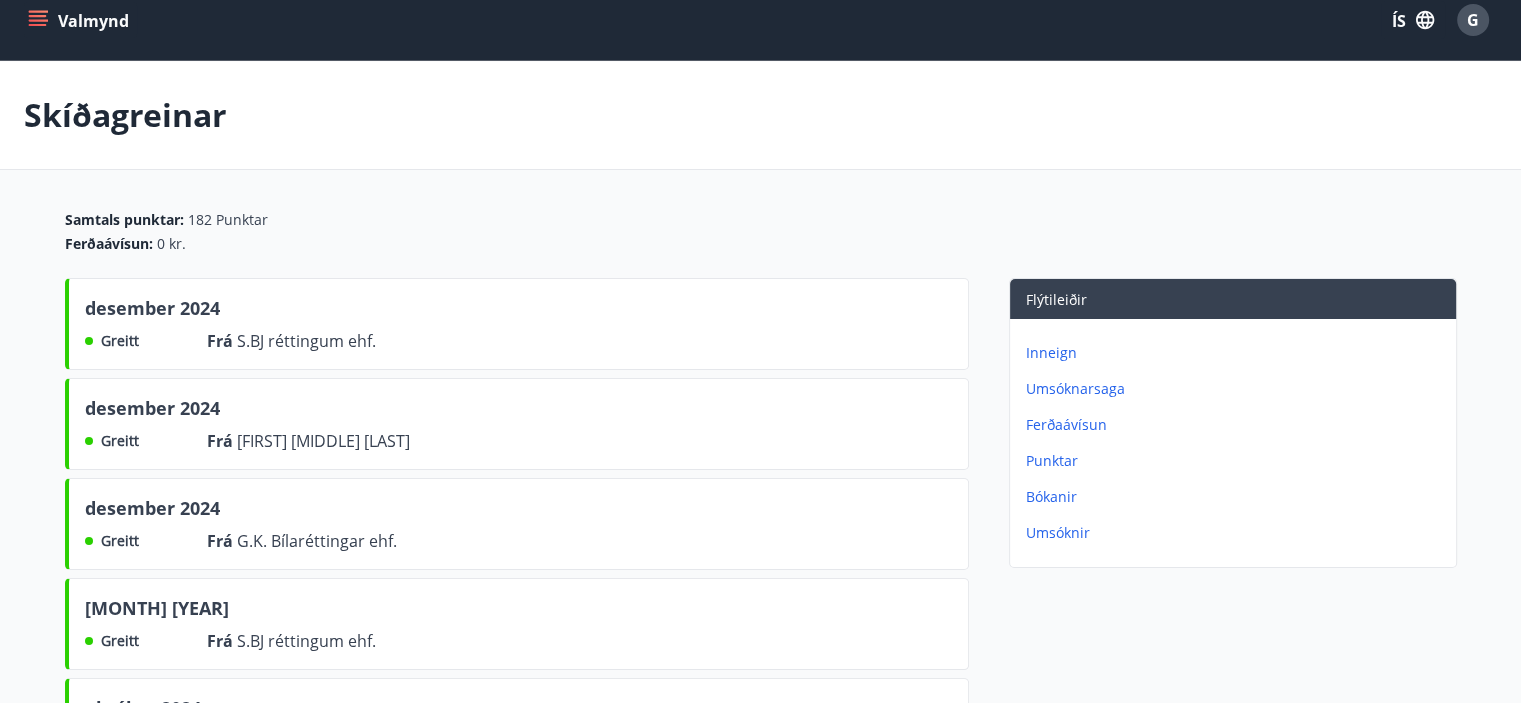 scroll, scrollTop: 0, scrollLeft: 0, axis: both 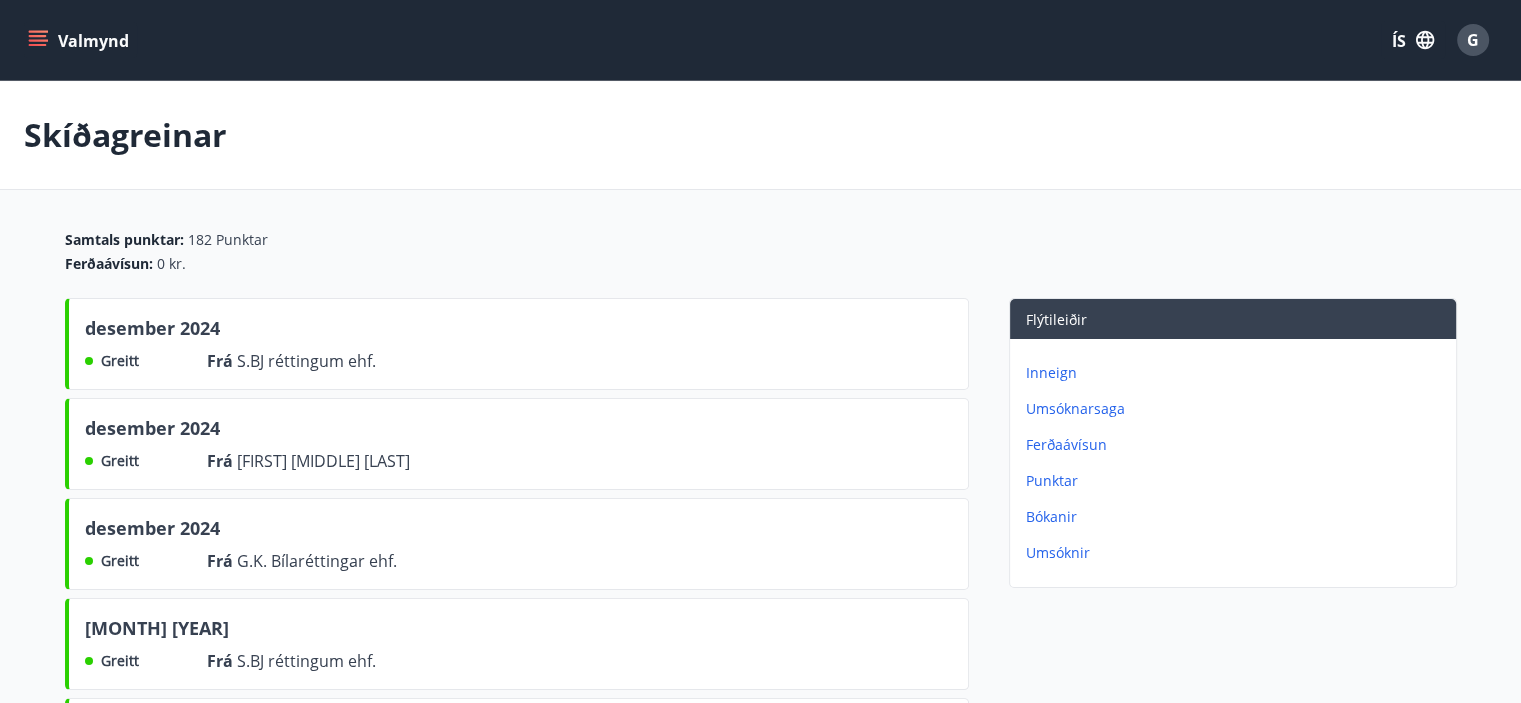 click on "Ferðaávísun" at bounding box center (1051, 372) 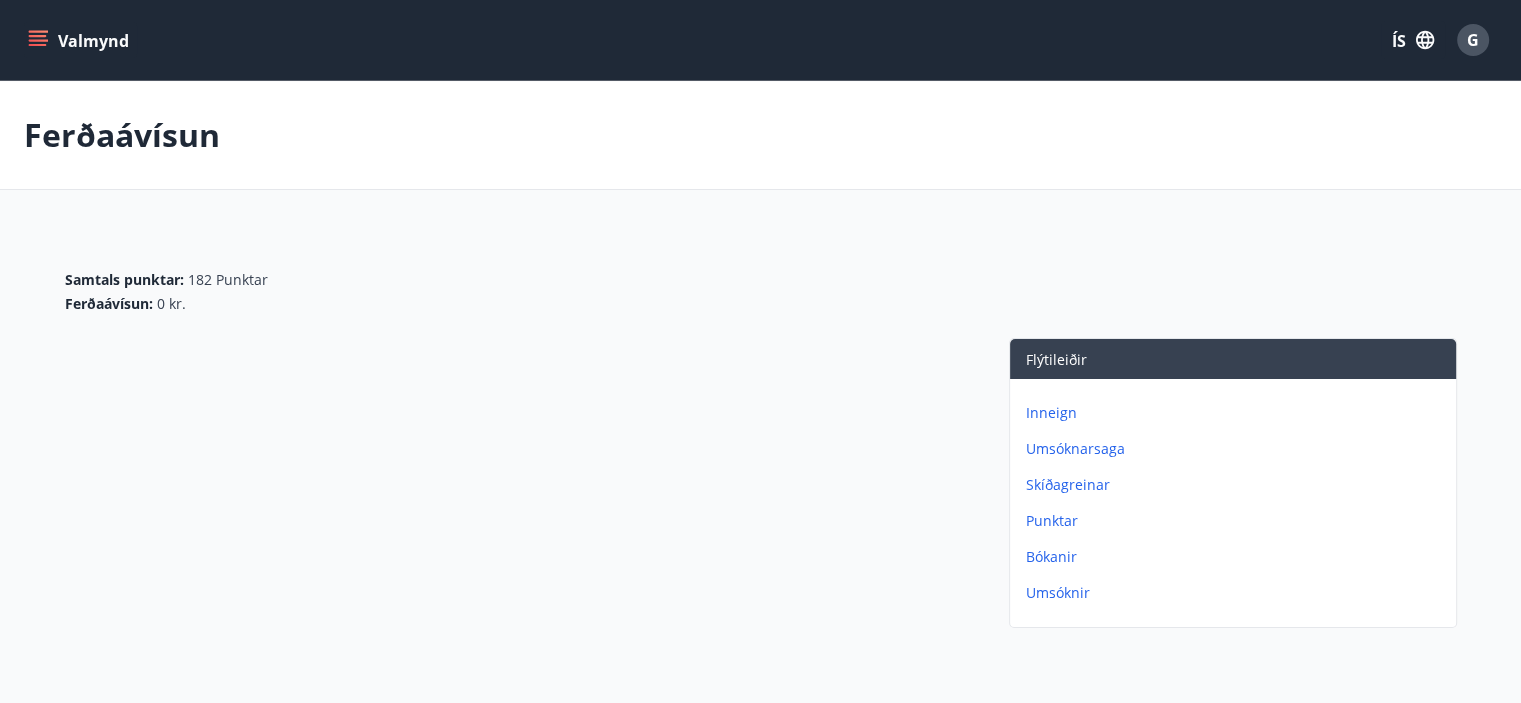 click on "Punktar" at bounding box center (1051, 412) 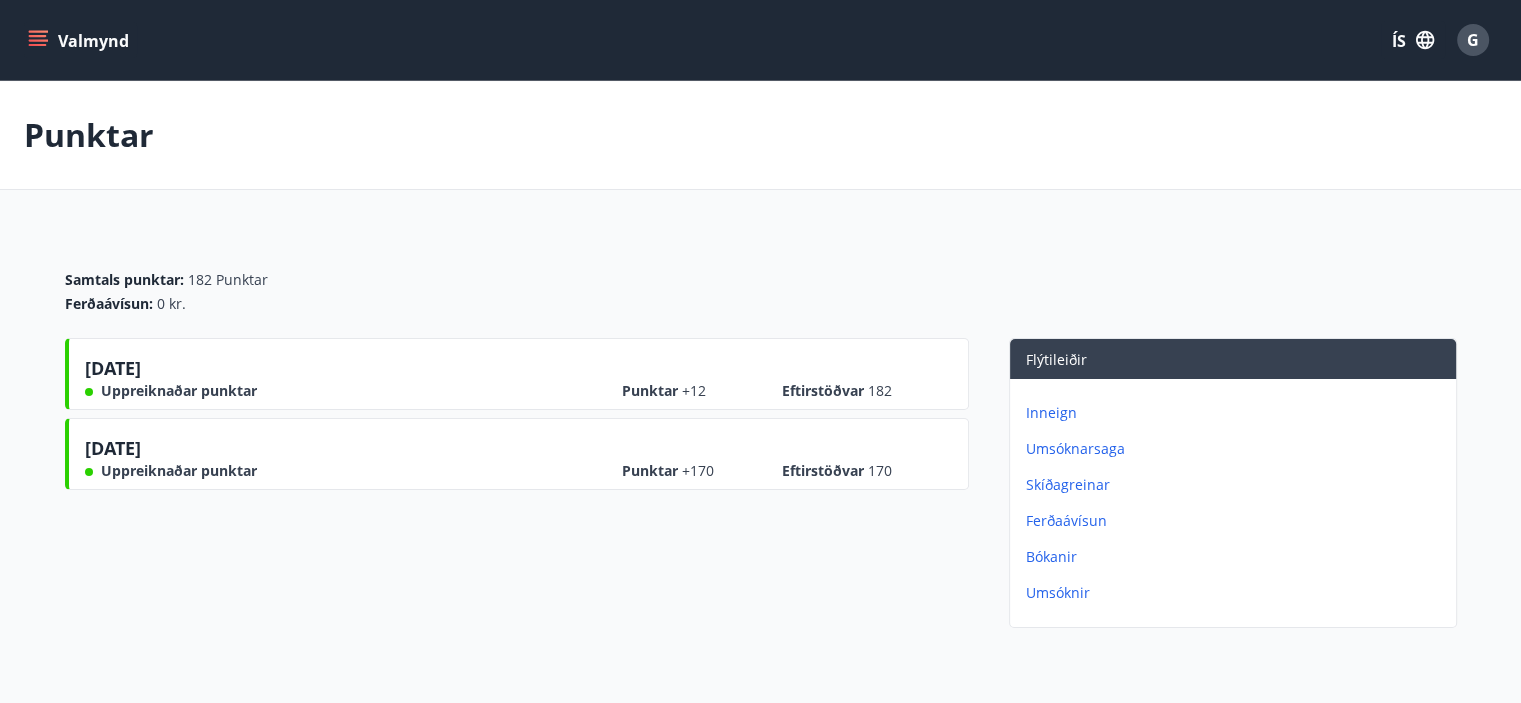 click on "Bókanir" at bounding box center [1051, 412] 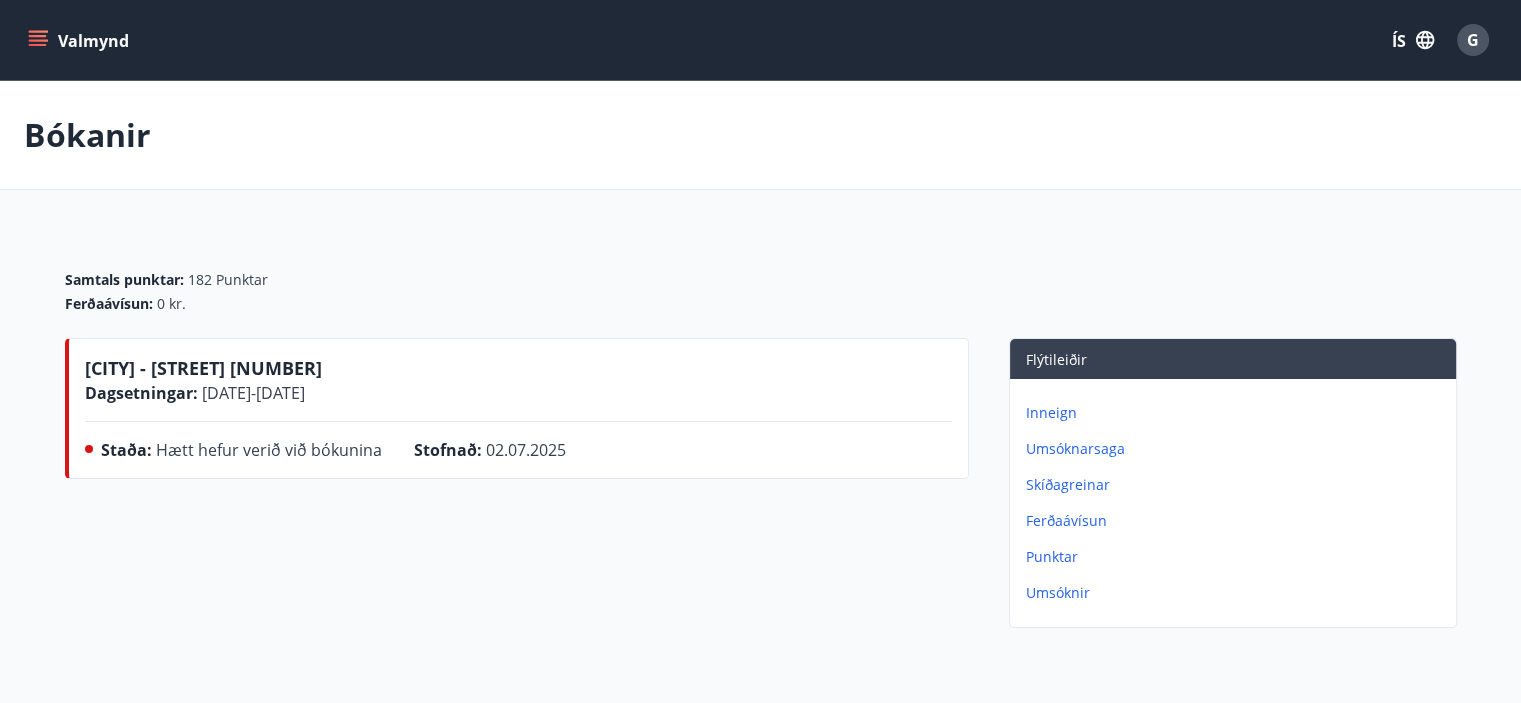 click on "Inneign" at bounding box center (1051, 412) 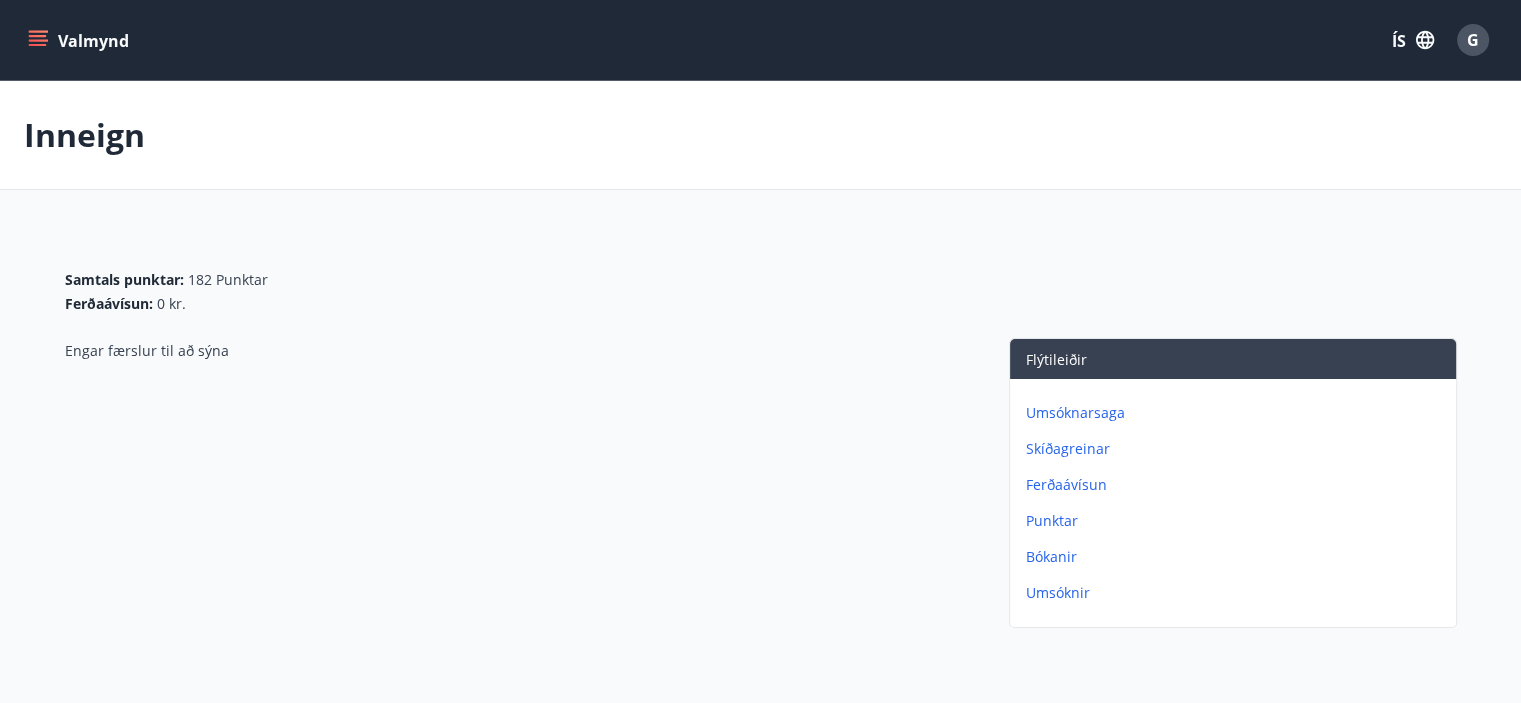 click at bounding box center (40, 32) 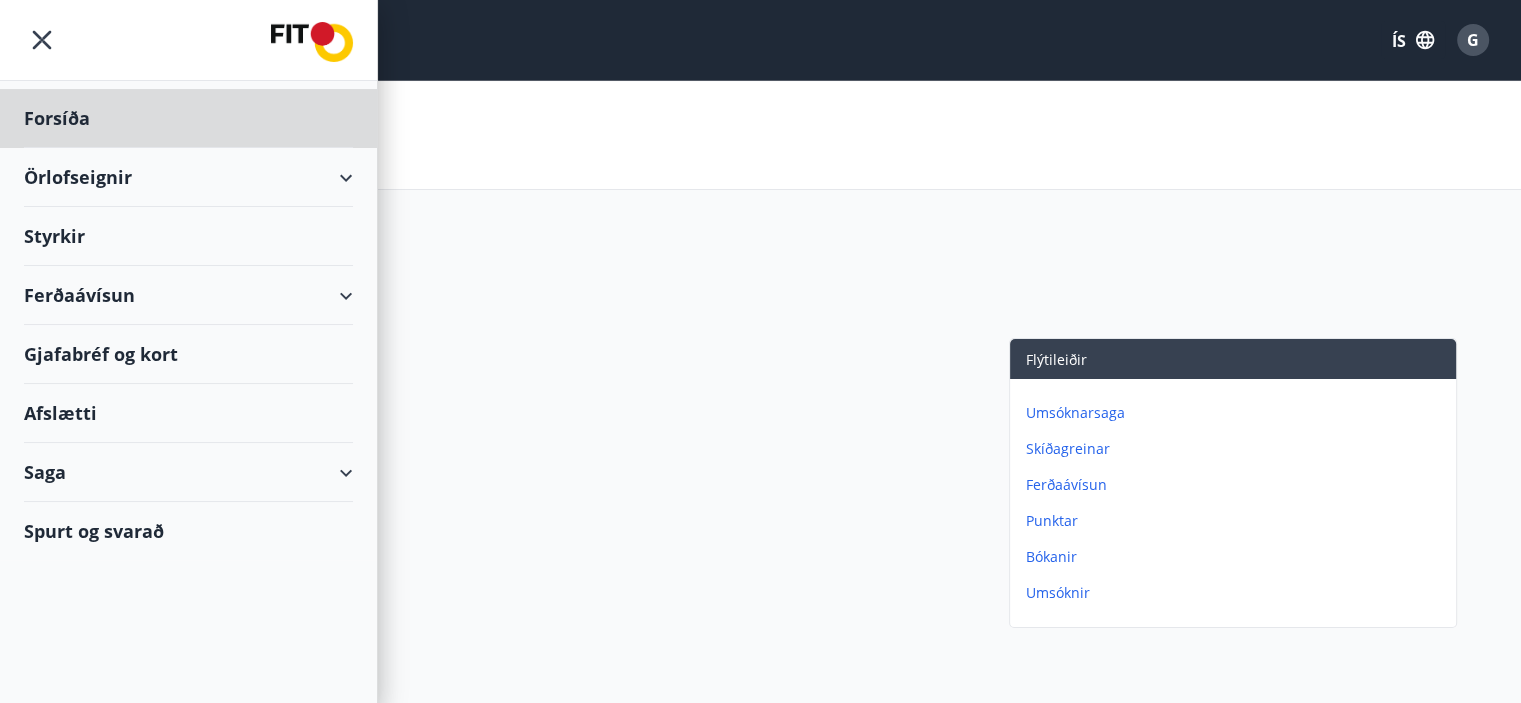 click on "Styrkir" at bounding box center [57, 118] 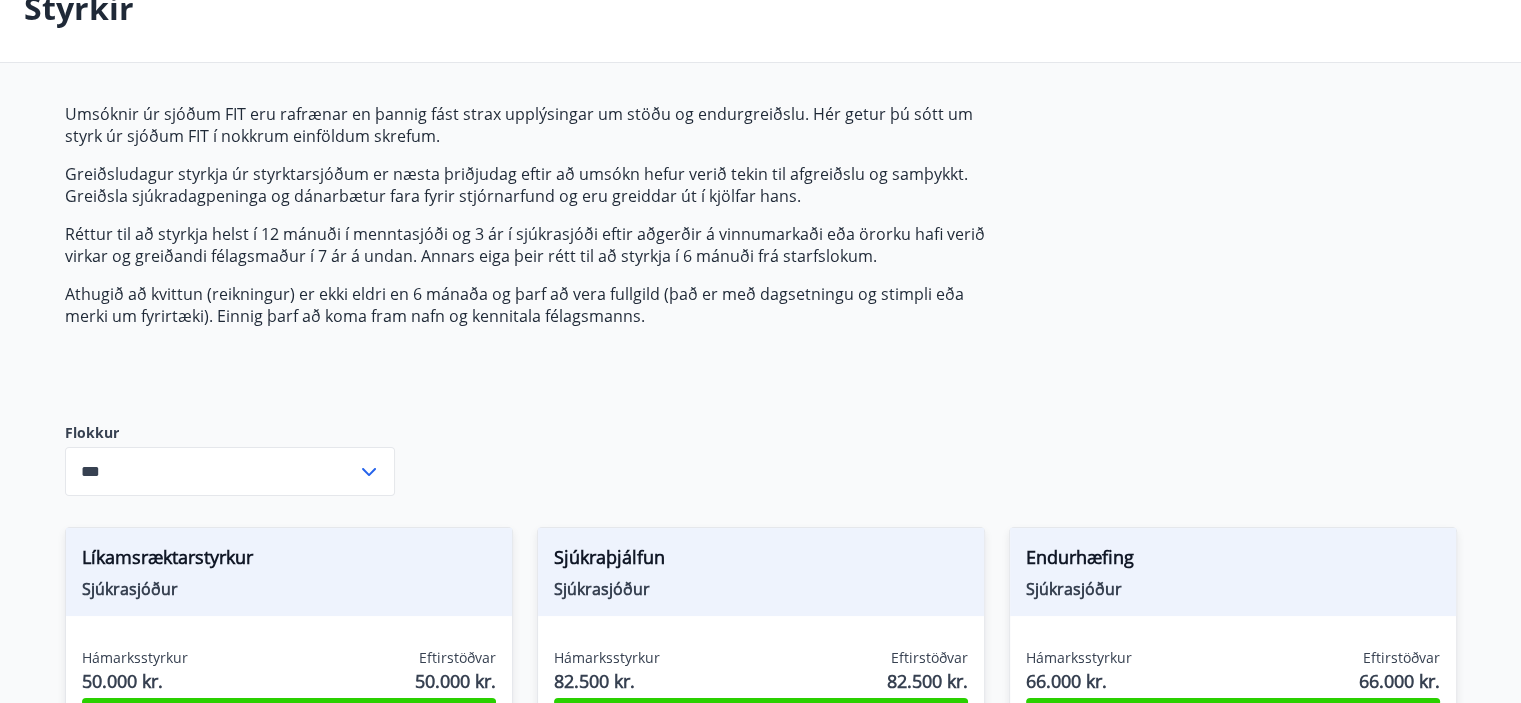 scroll, scrollTop: 0, scrollLeft: 0, axis: both 